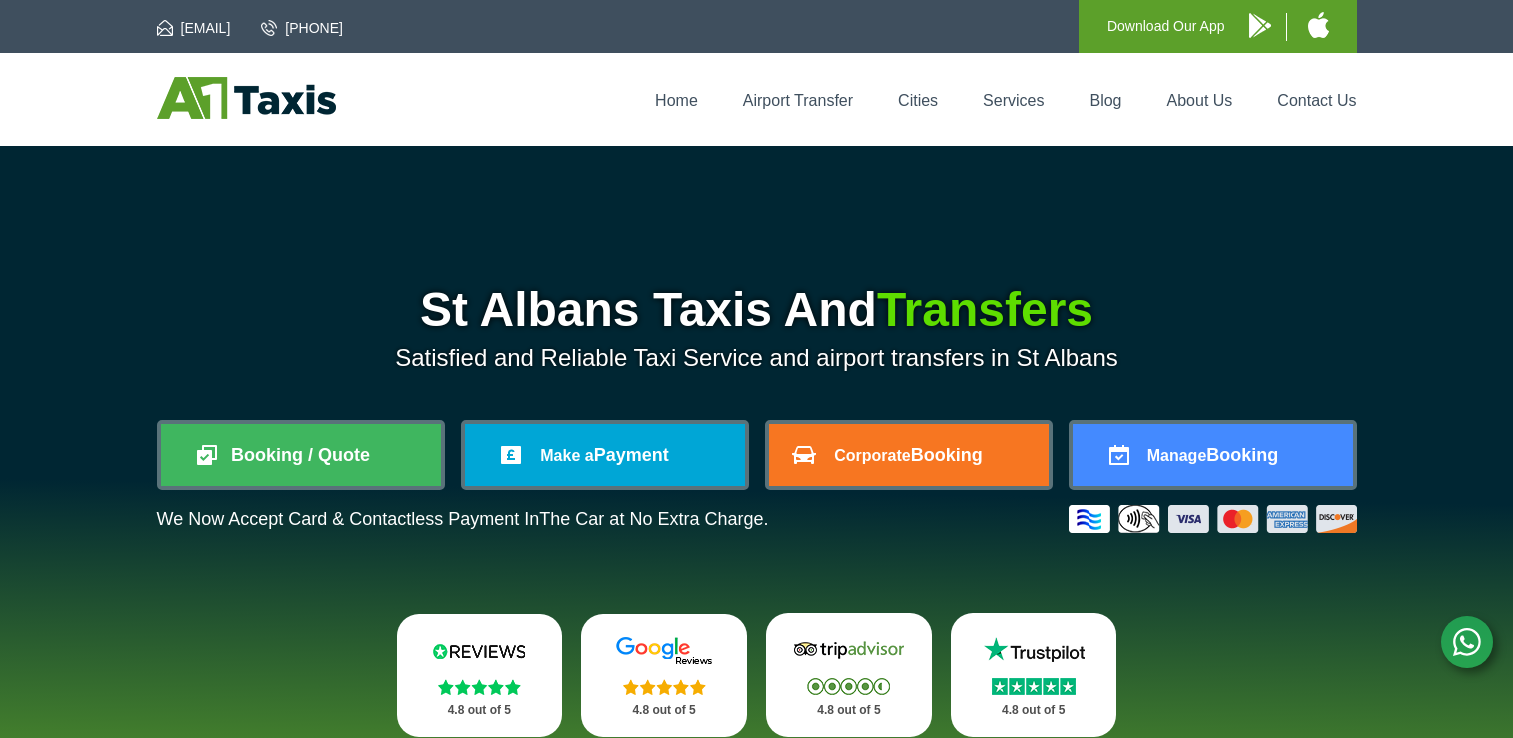 scroll, scrollTop: 0, scrollLeft: 0, axis: both 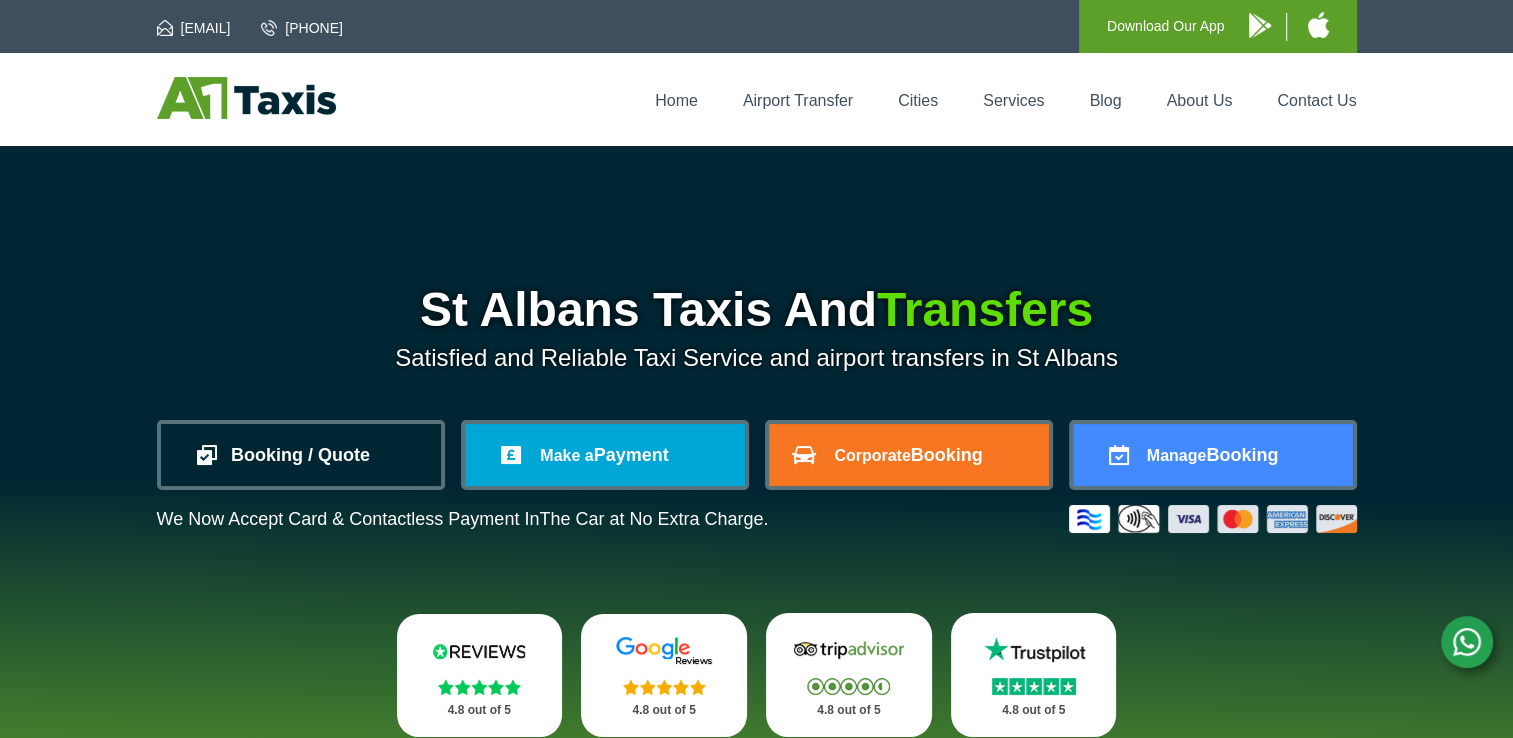 click on "Booking / Quote" at bounding box center [301, 455] 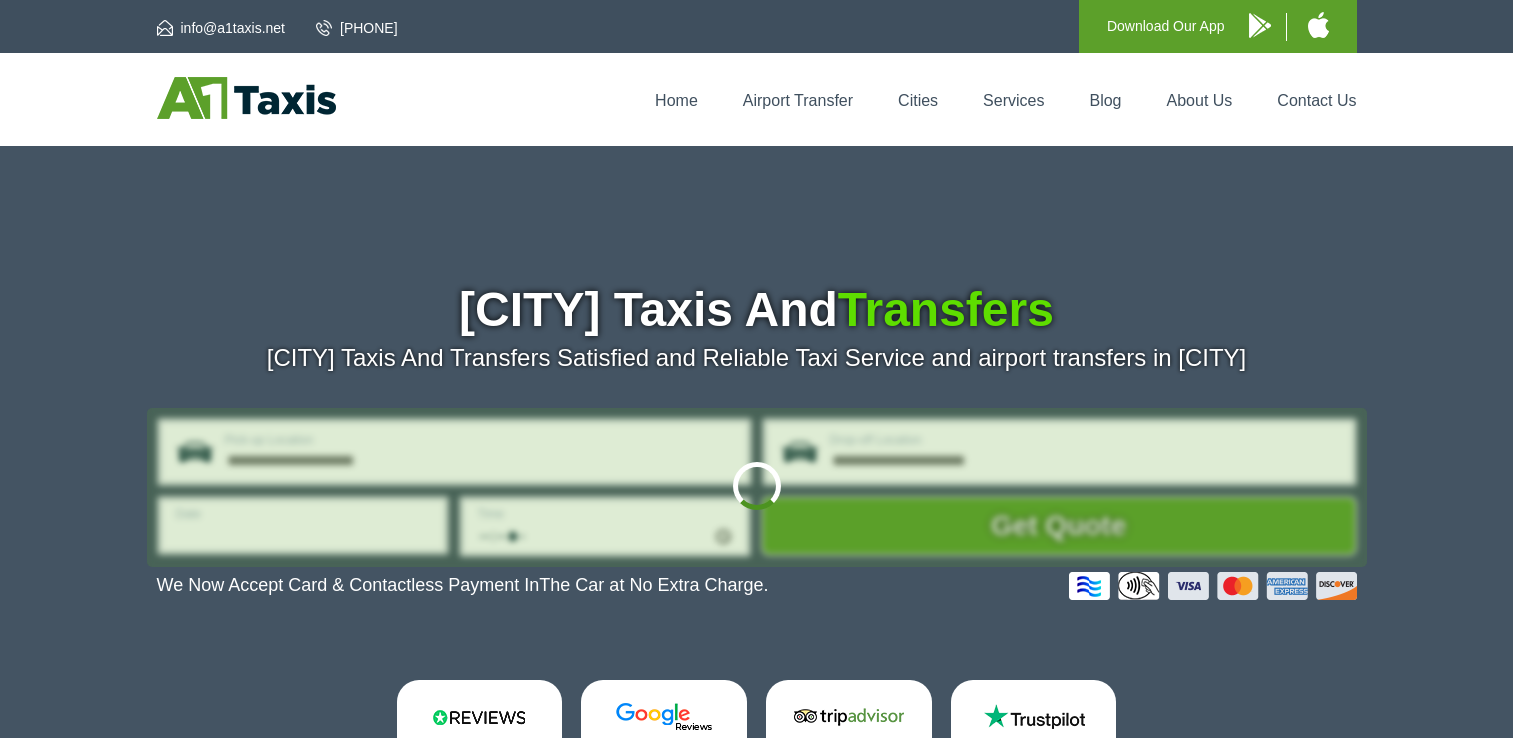 scroll, scrollTop: 0, scrollLeft: 0, axis: both 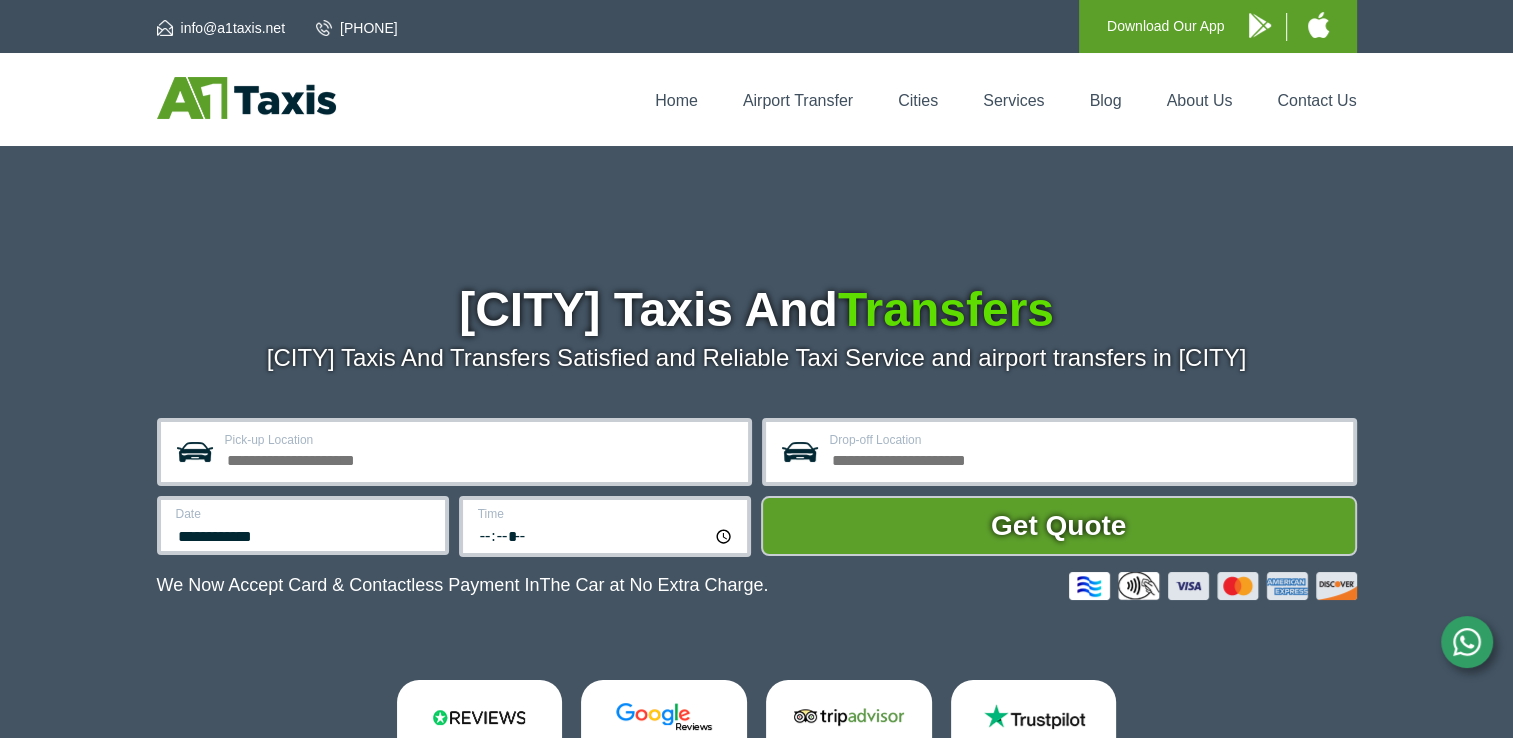 click on "Pick-up Location" at bounding box center [480, 440] 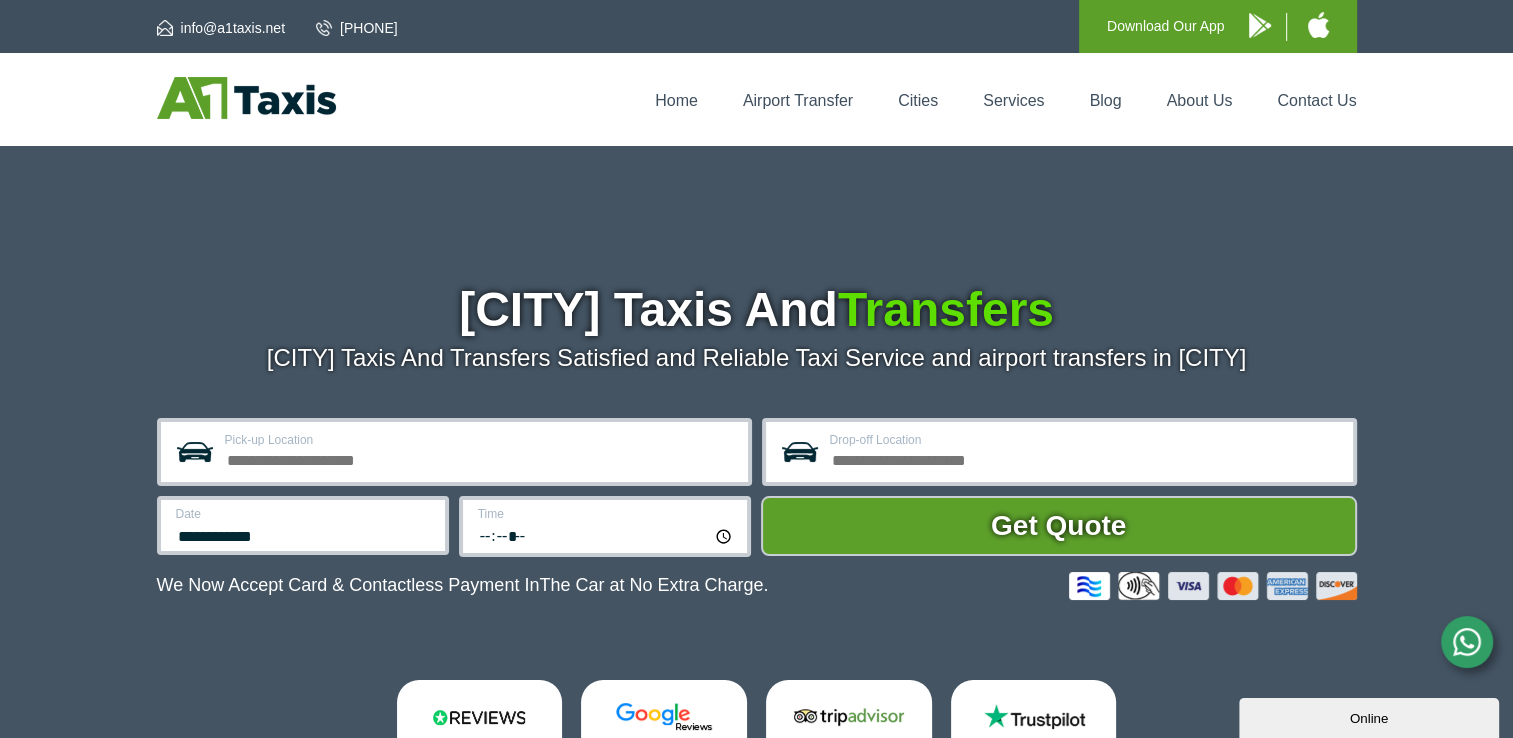 scroll, scrollTop: 0, scrollLeft: 0, axis: both 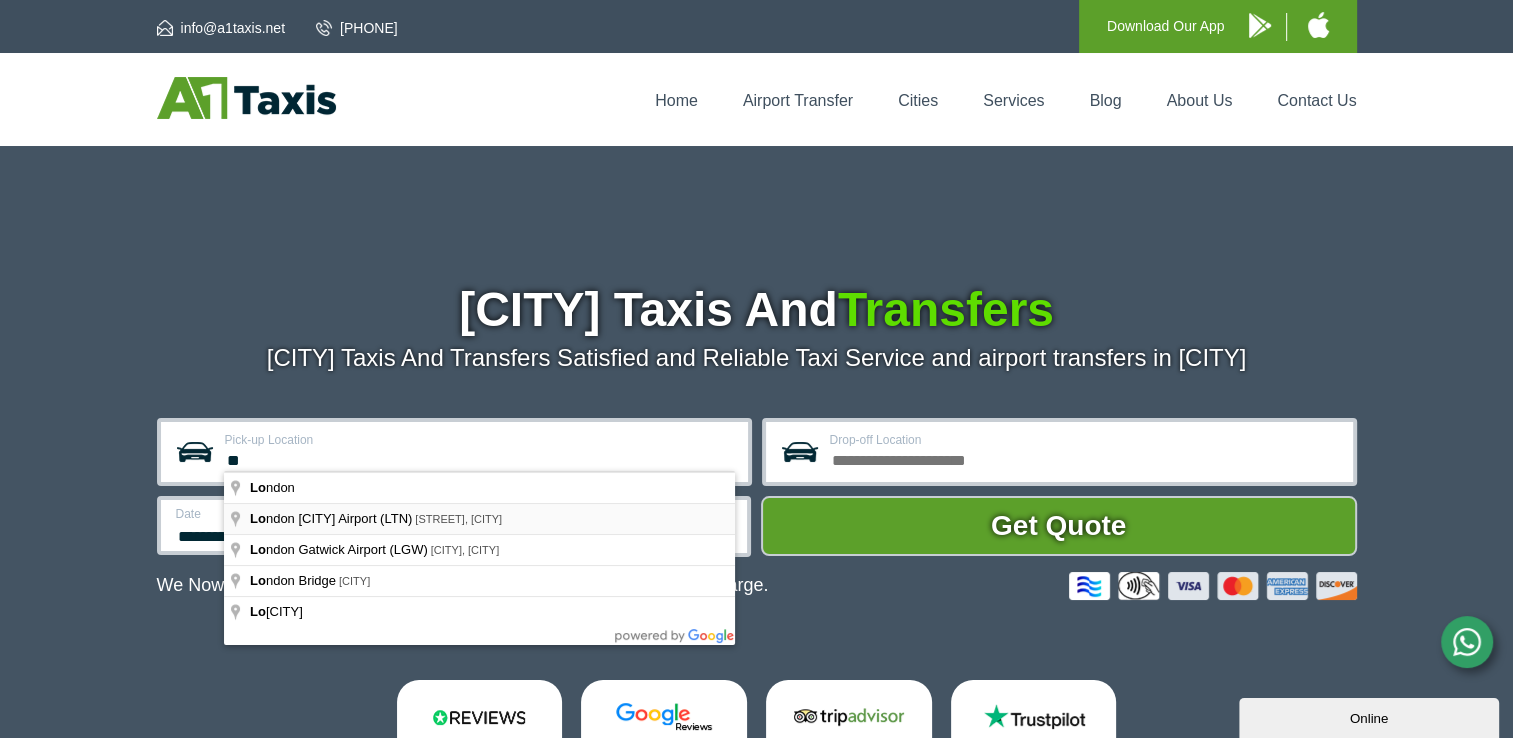 type on "**" 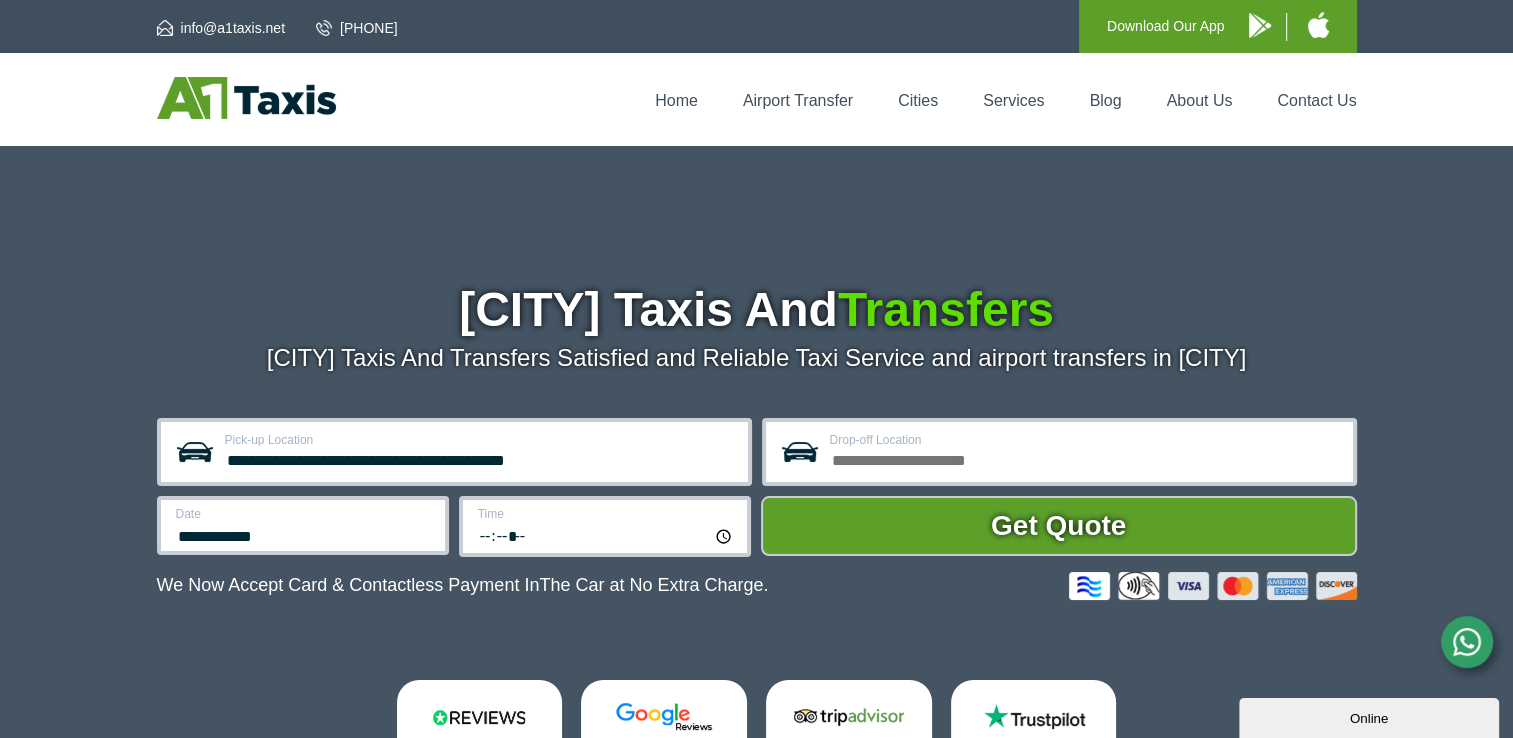 click on "Drop-off Location" at bounding box center (1085, 458) 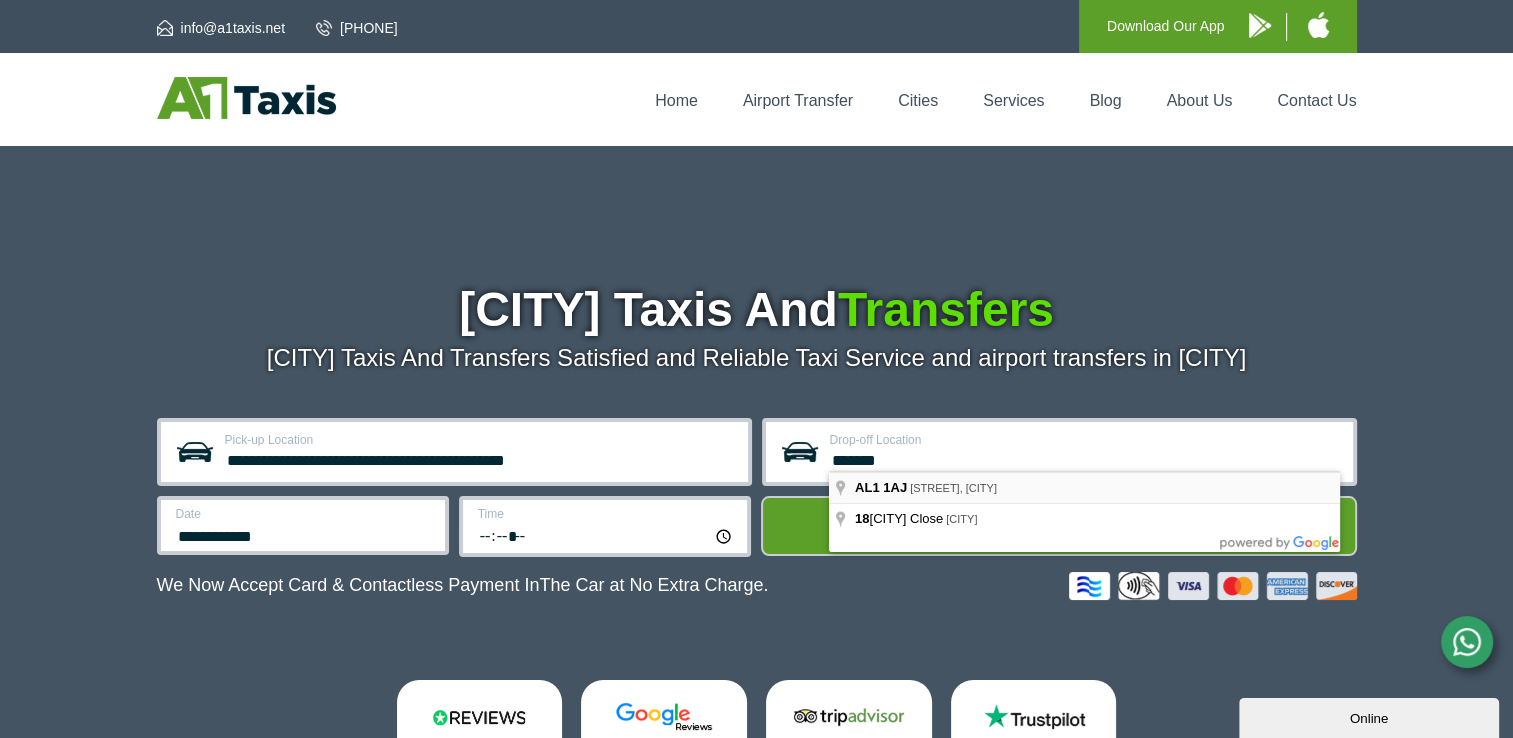 type on "*******" 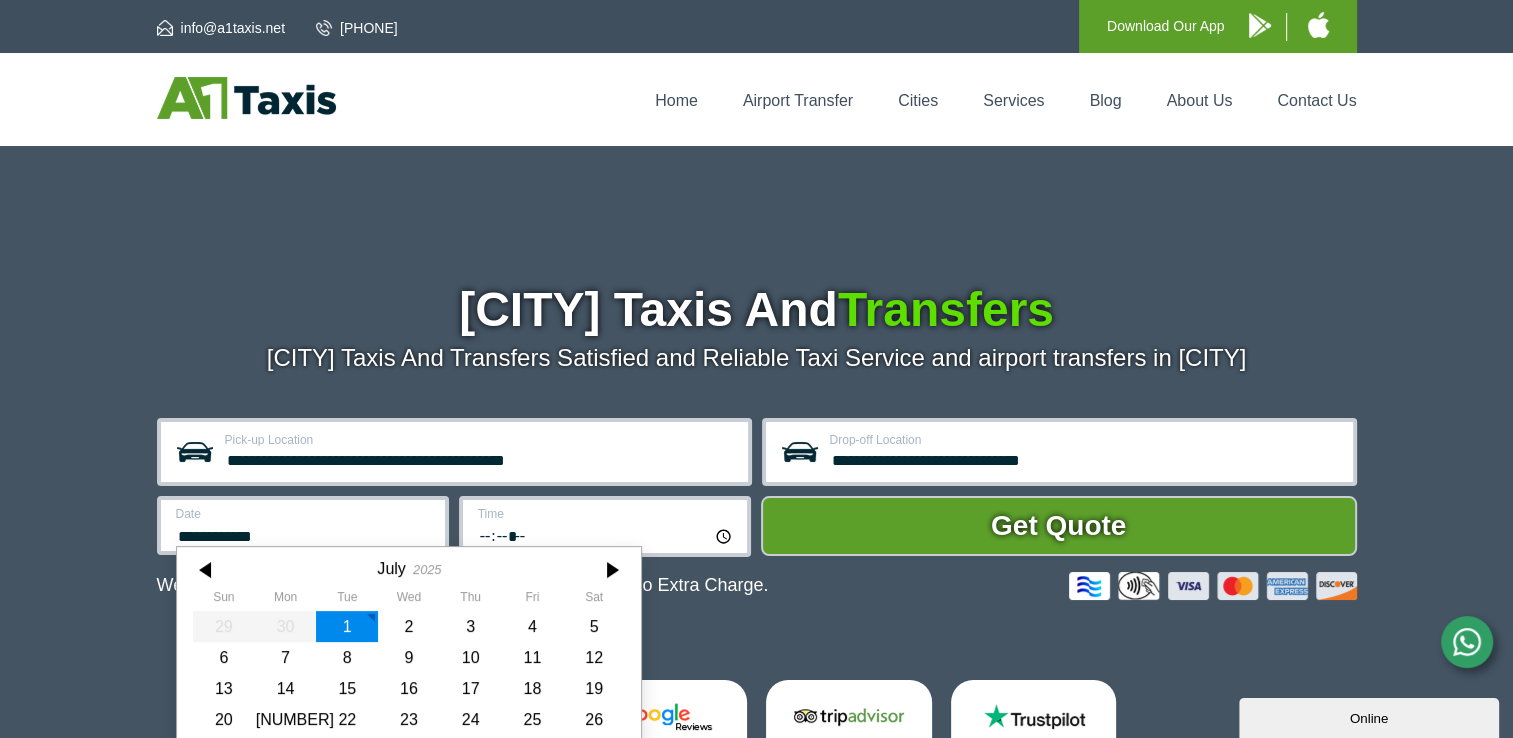 scroll, scrollTop: 92, scrollLeft: 0, axis: vertical 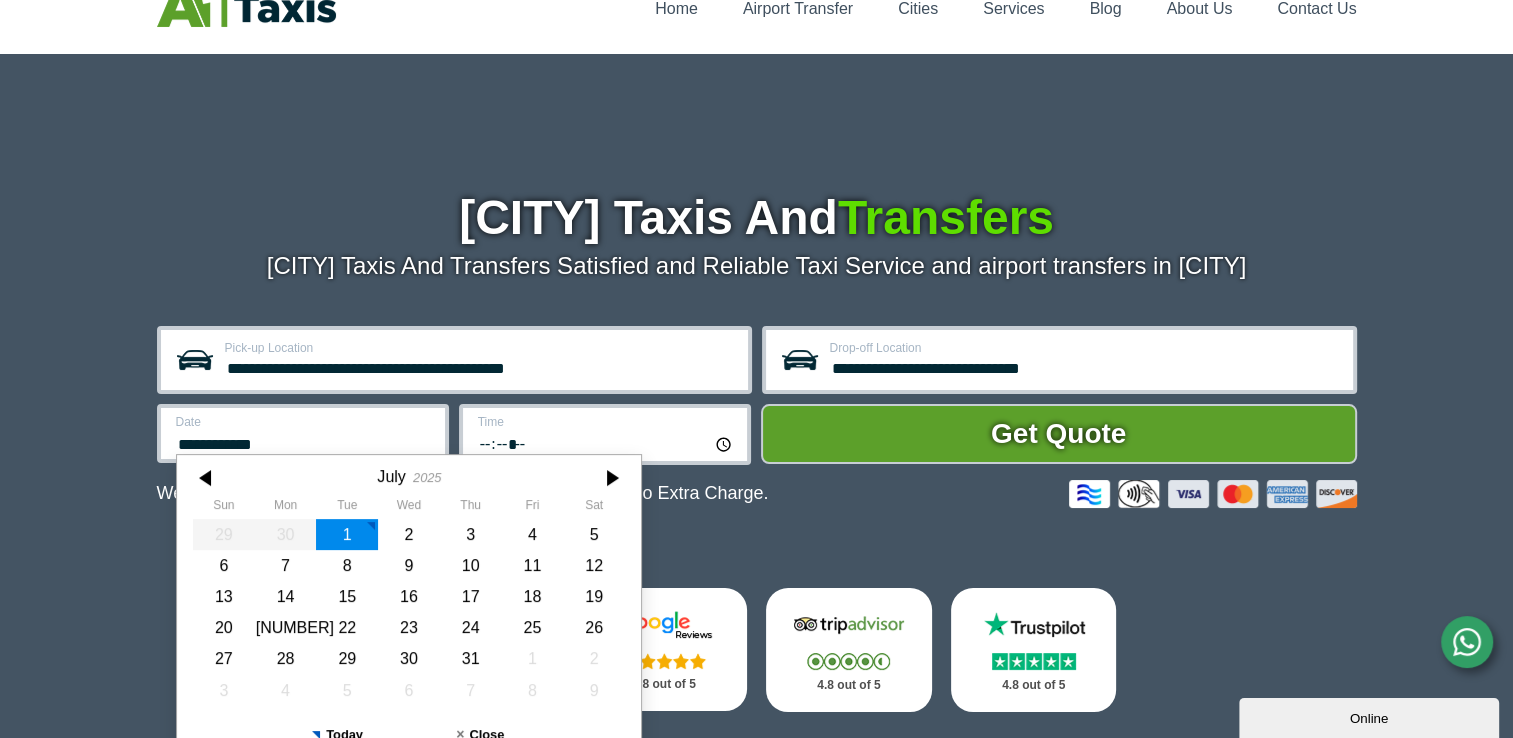 click on "**********" at bounding box center (454, 360) 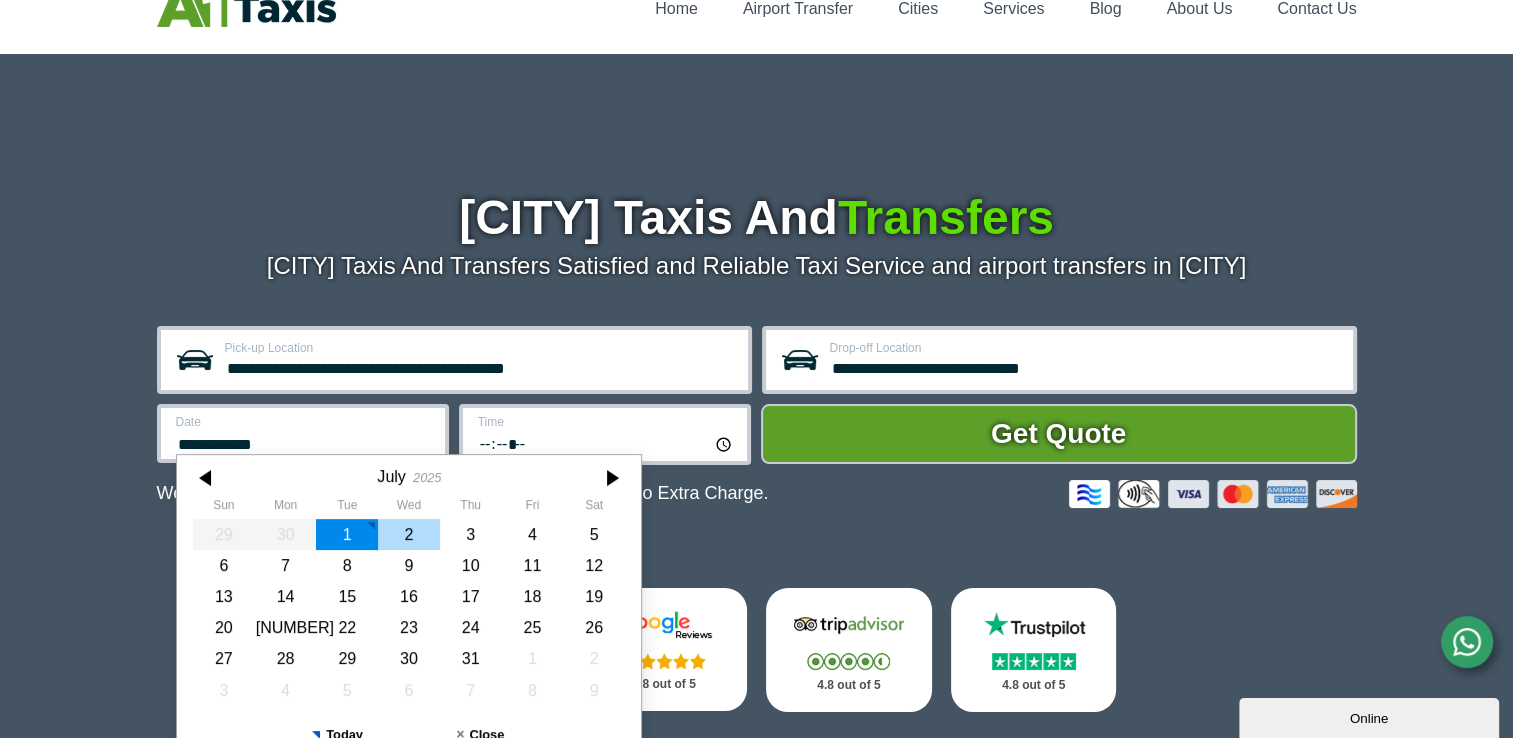 click on "2" at bounding box center (409, 534) 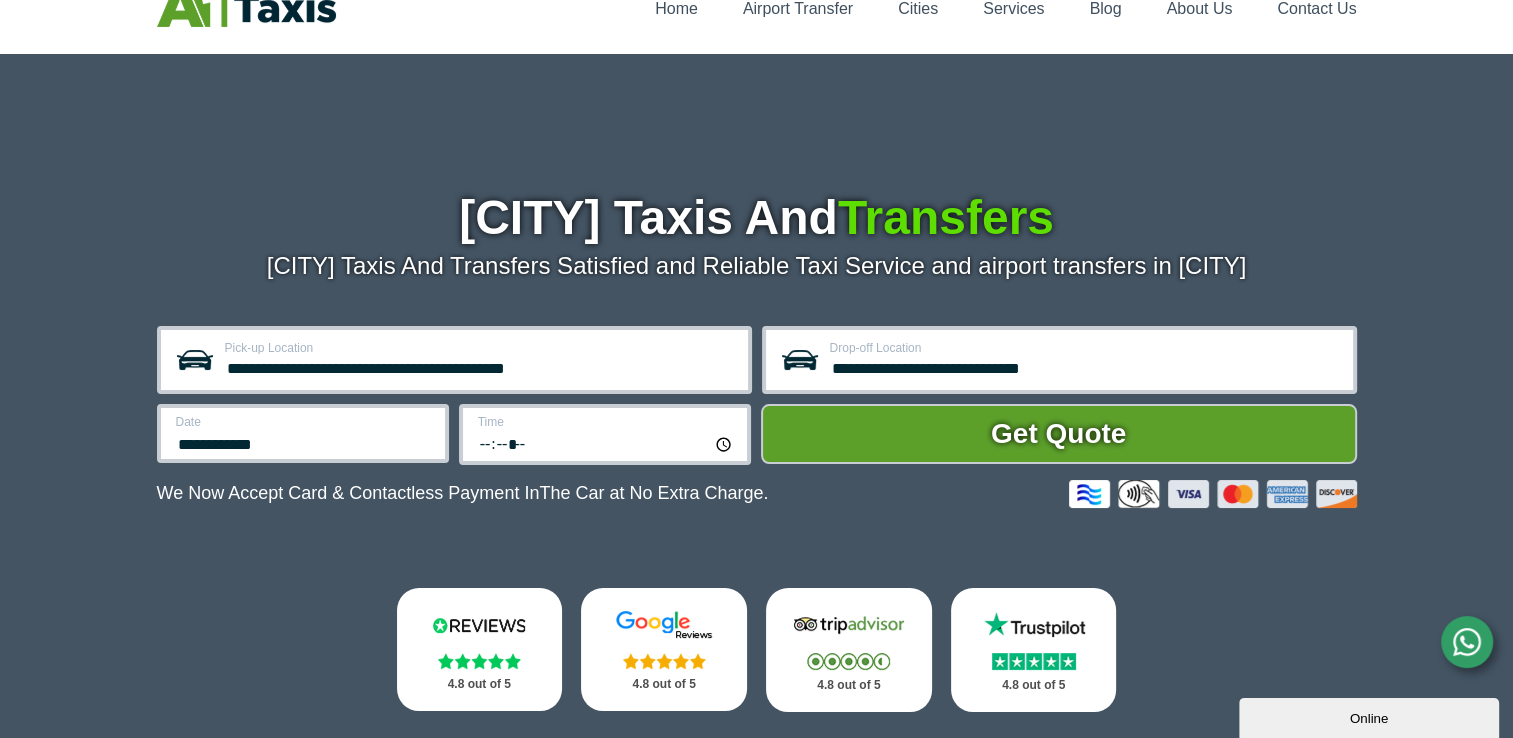 click on "*****" at bounding box center (606, 443) 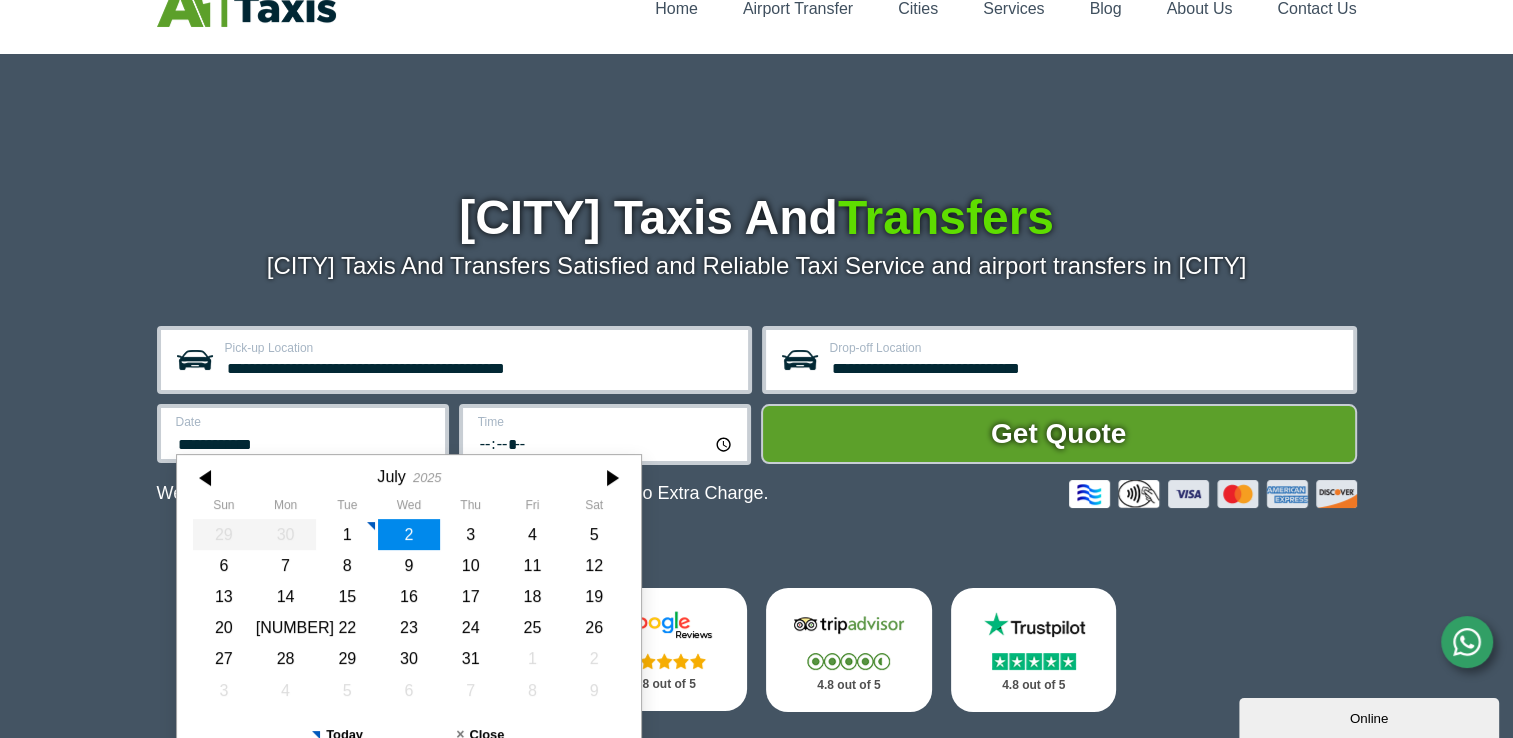 click on "2" at bounding box center (409, 534) 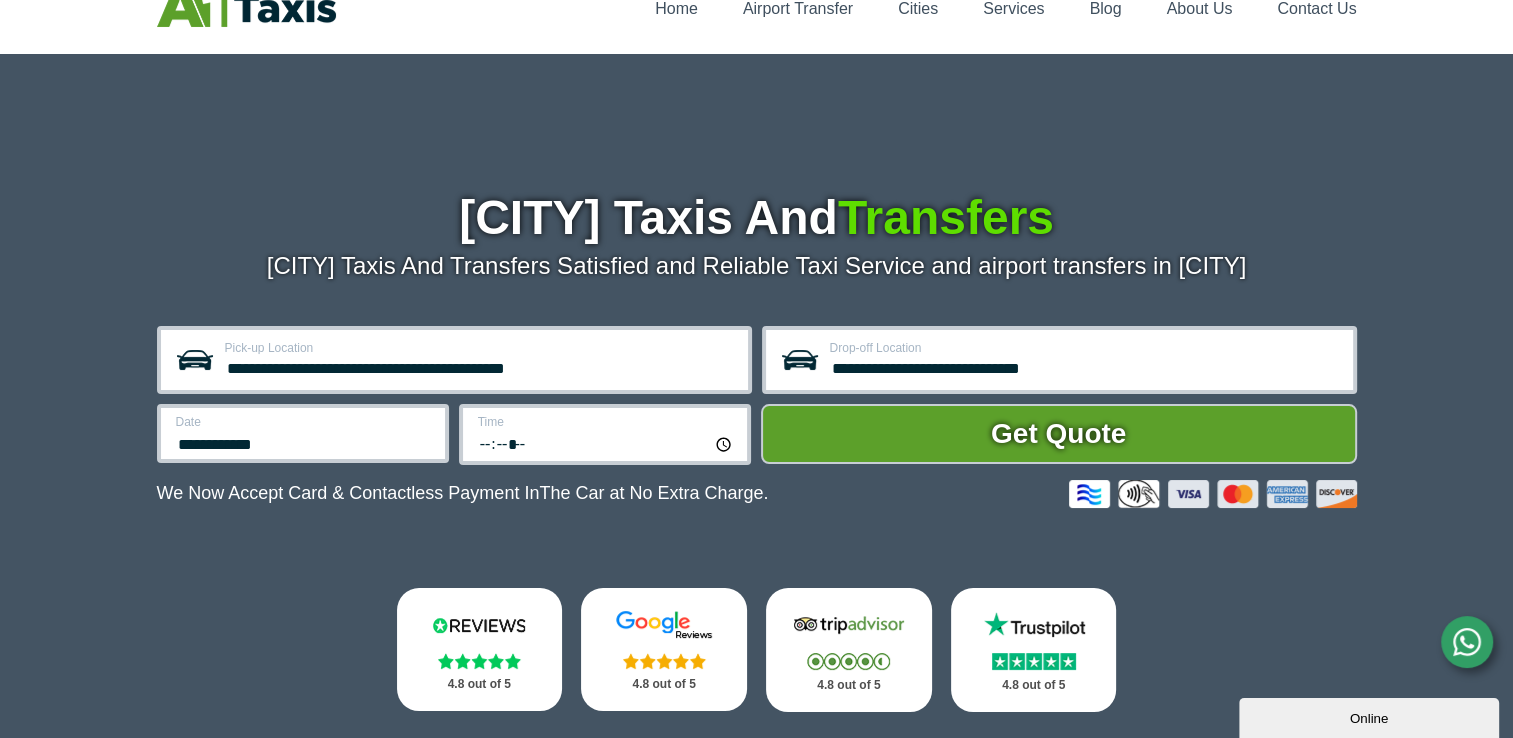 click on "*****" at bounding box center (606, 443) 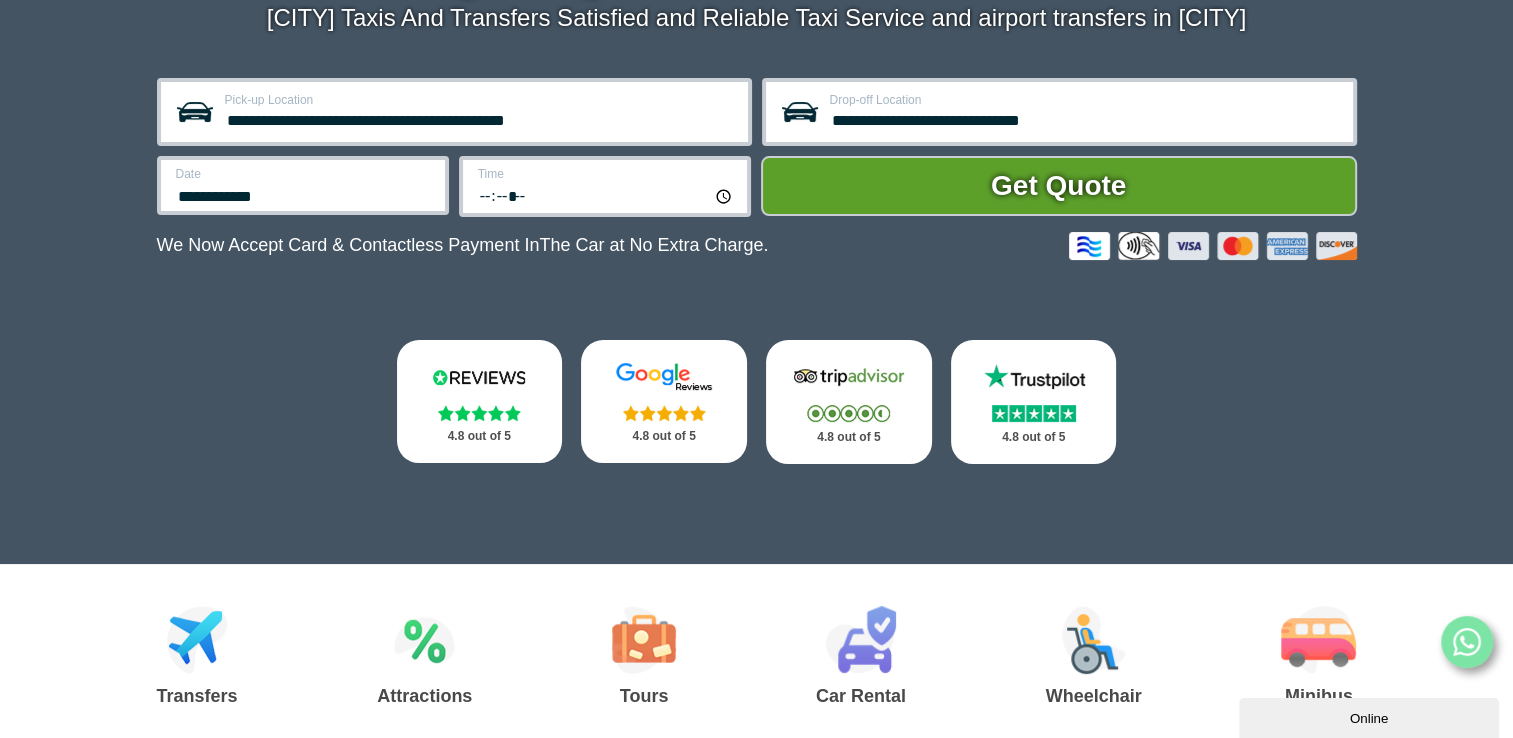 scroll, scrollTop: 545, scrollLeft: 0, axis: vertical 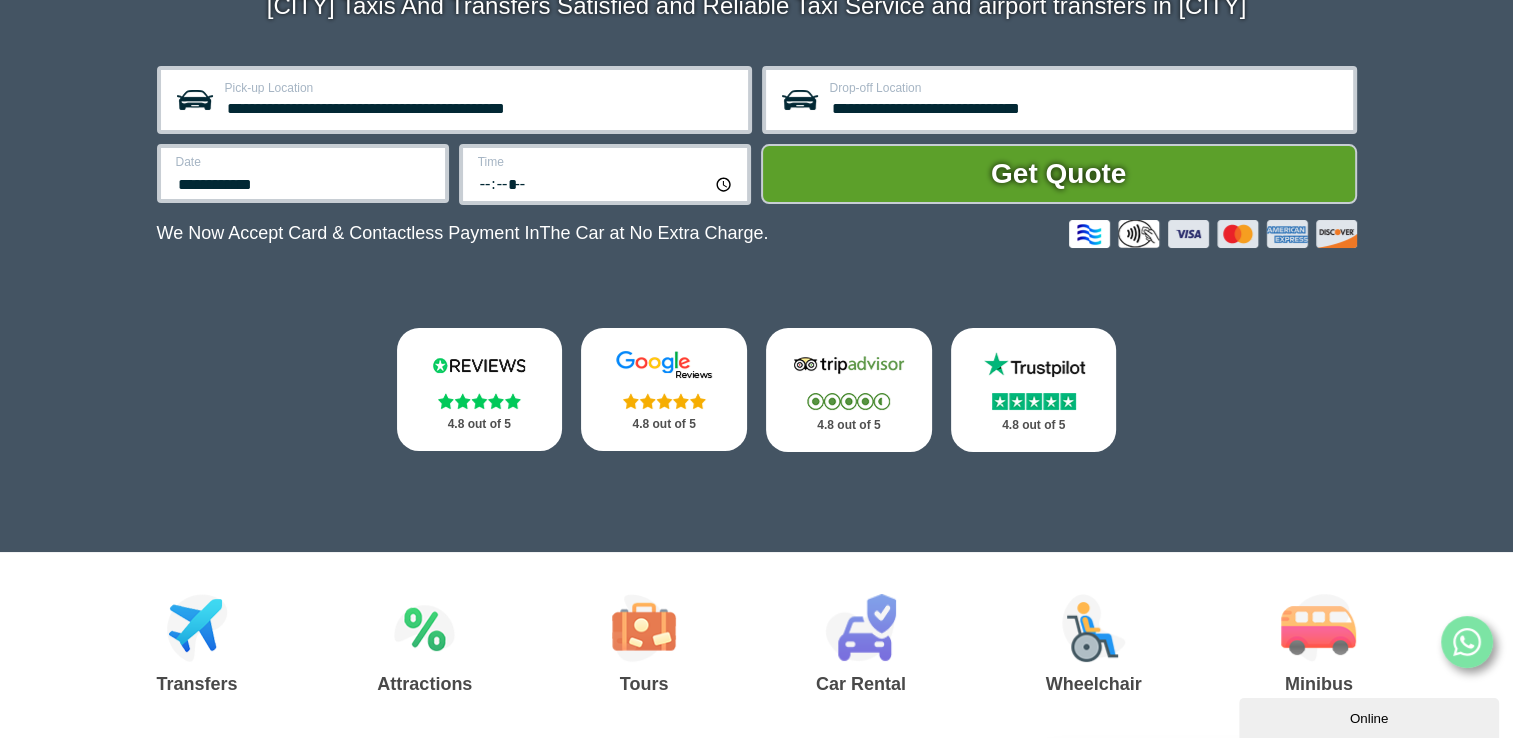 click on "*****" at bounding box center [606, 183] 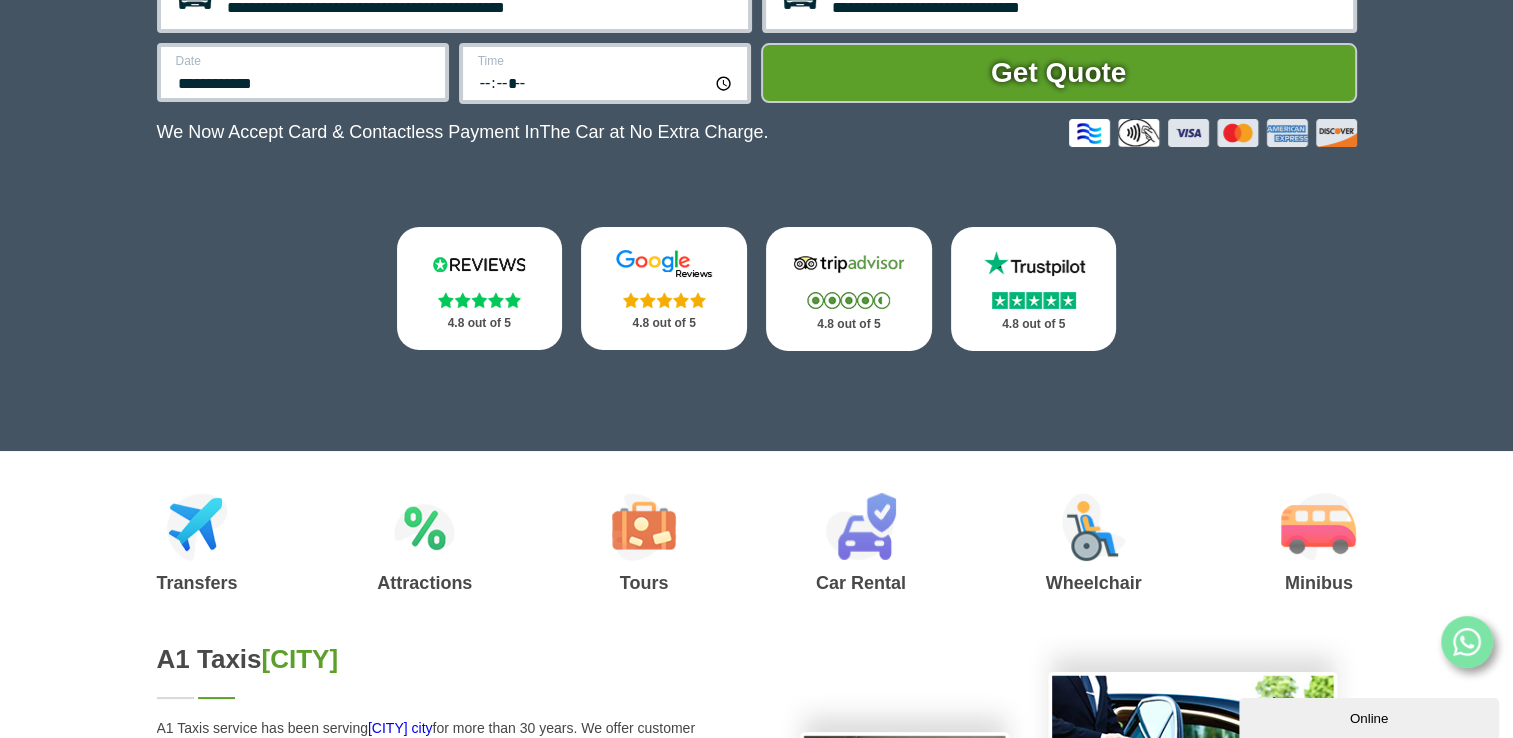scroll, scrollTop: 491, scrollLeft: 0, axis: vertical 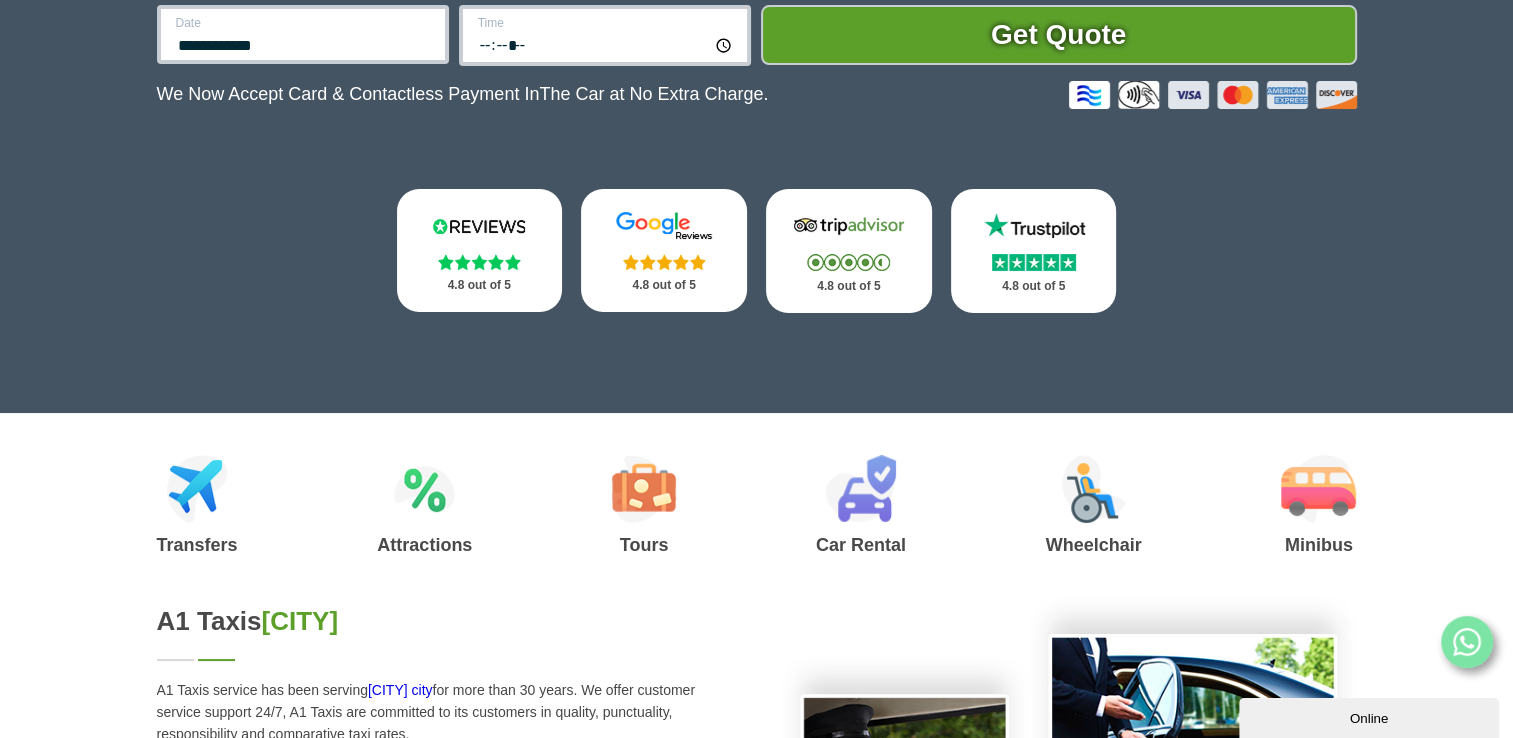 click on "*****" at bounding box center (606, 44) 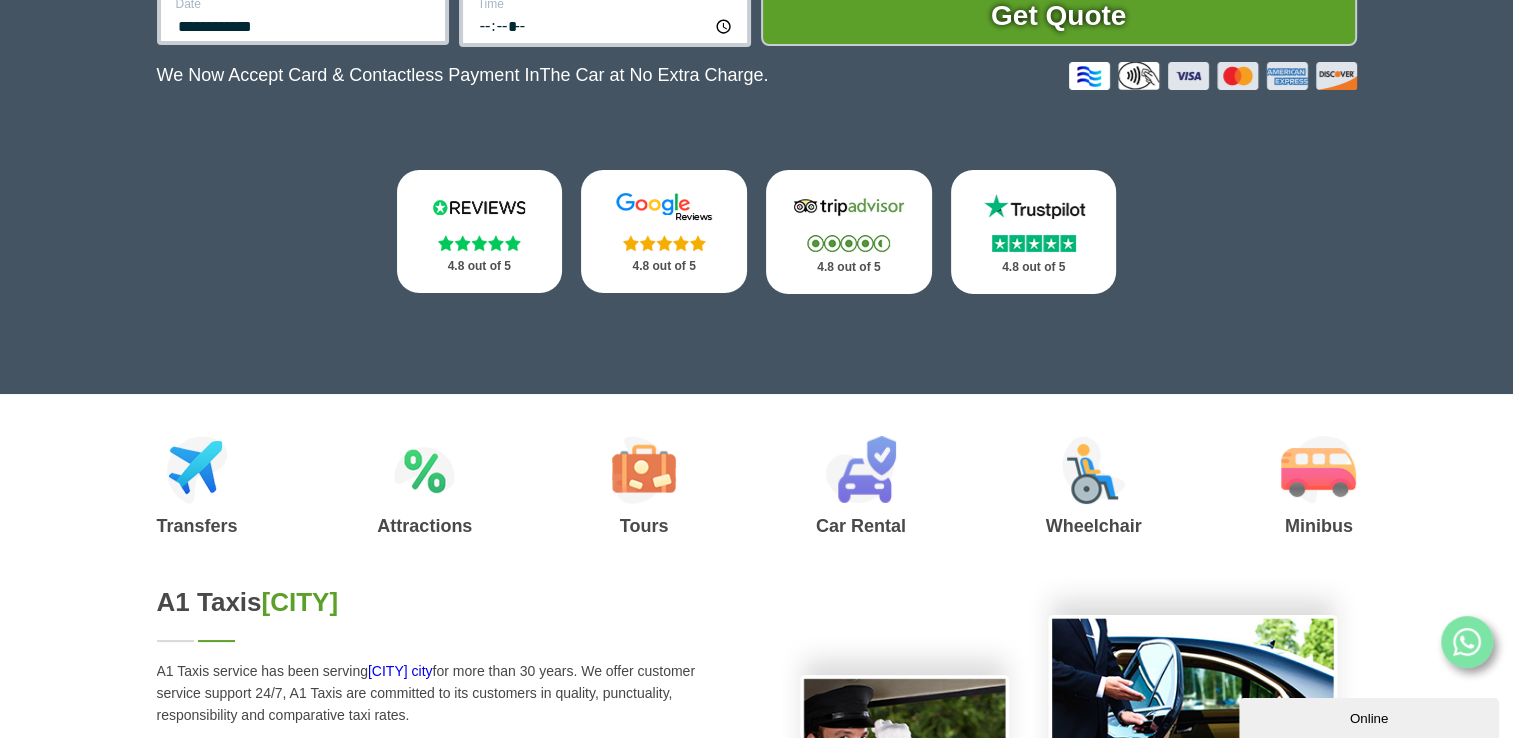 scroll, scrollTop: 521, scrollLeft: 0, axis: vertical 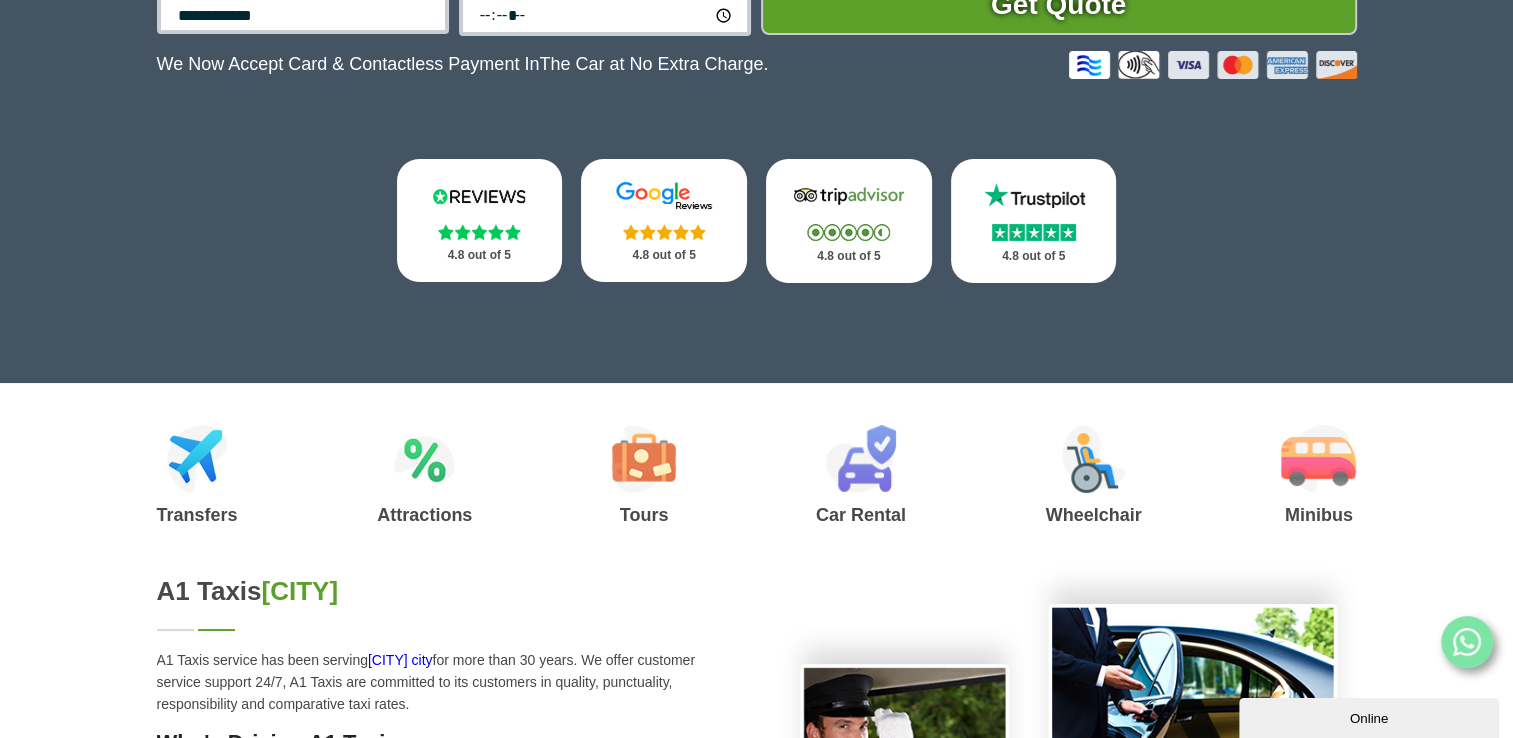 click on "*****" at bounding box center [606, 14] 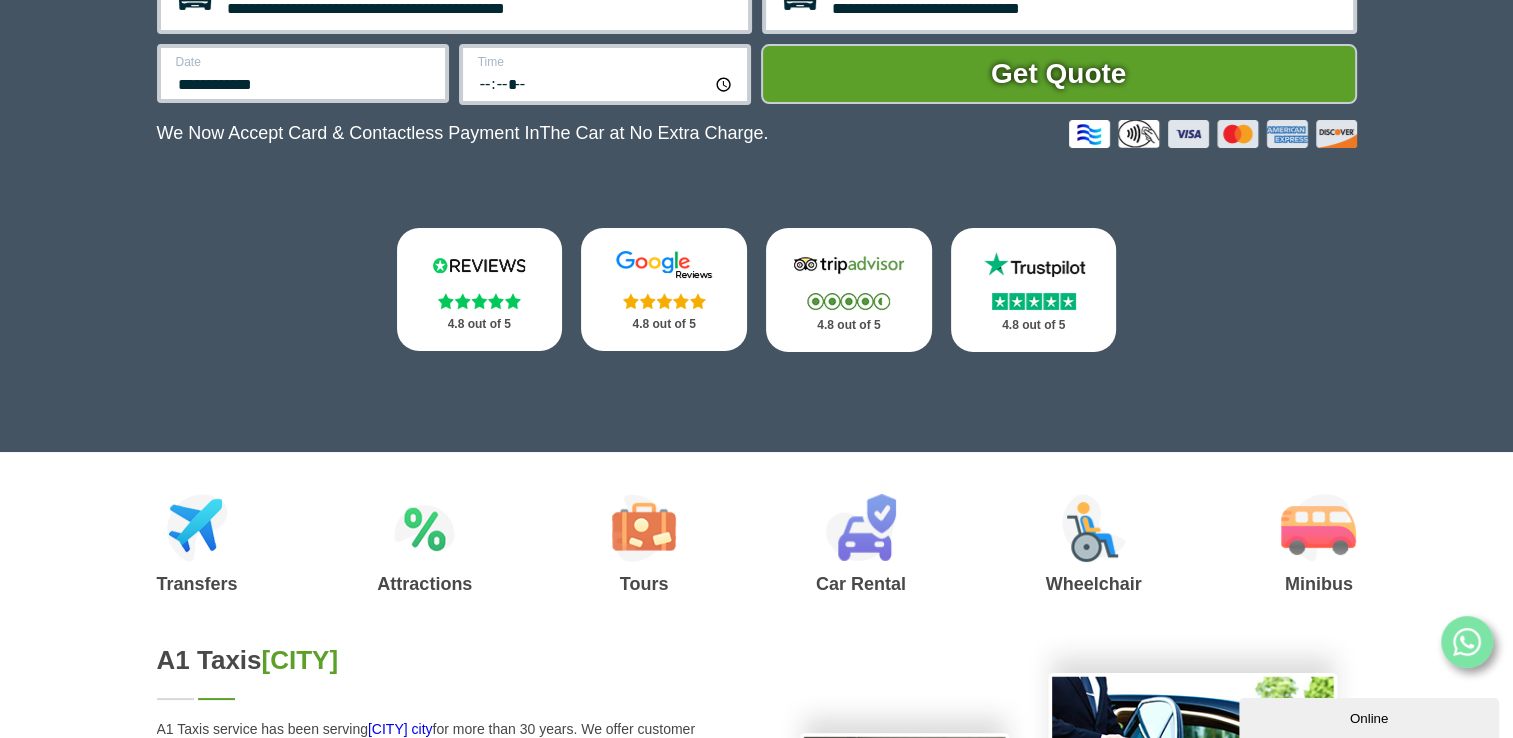 scroll, scrollTop: 469, scrollLeft: 0, axis: vertical 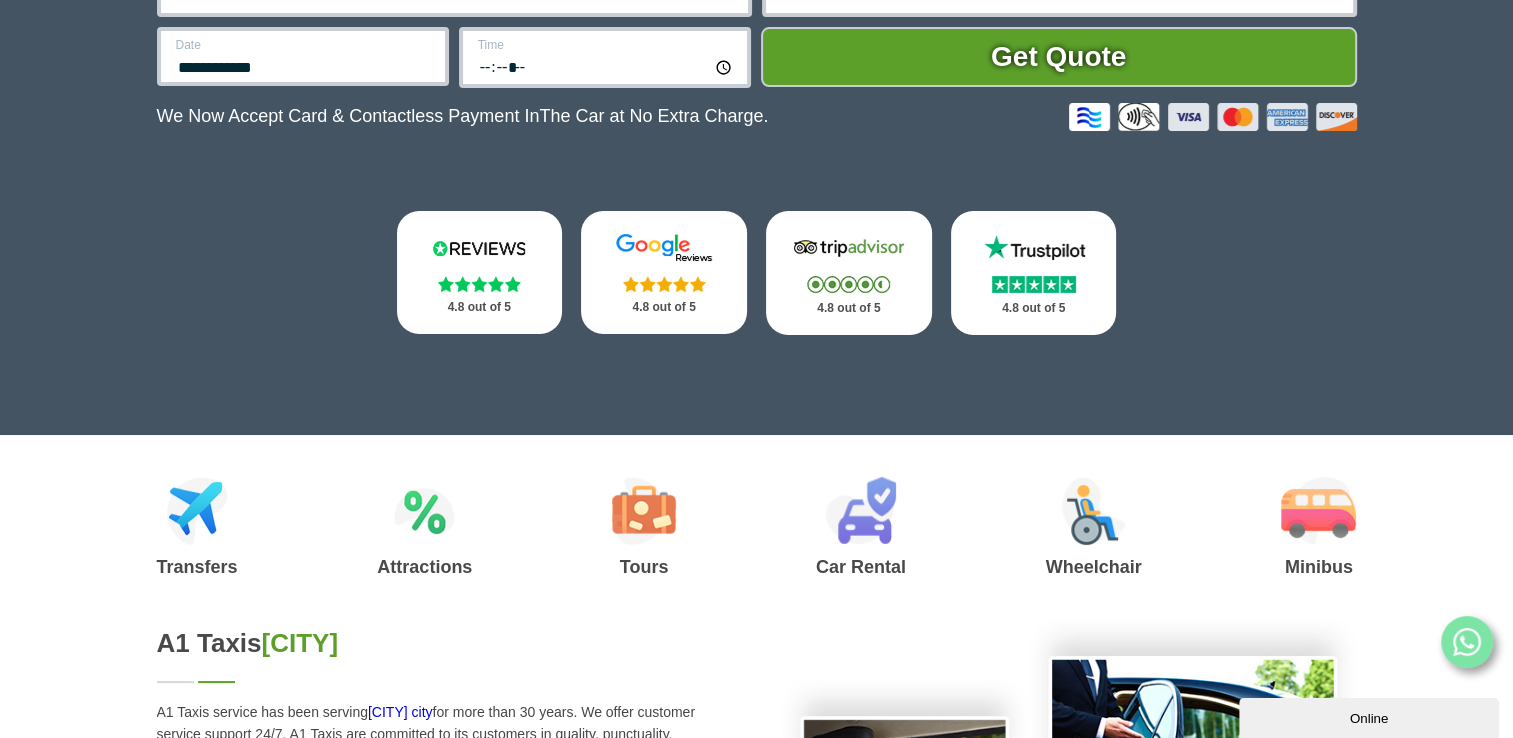 click on "*****" at bounding box center (606, 66) 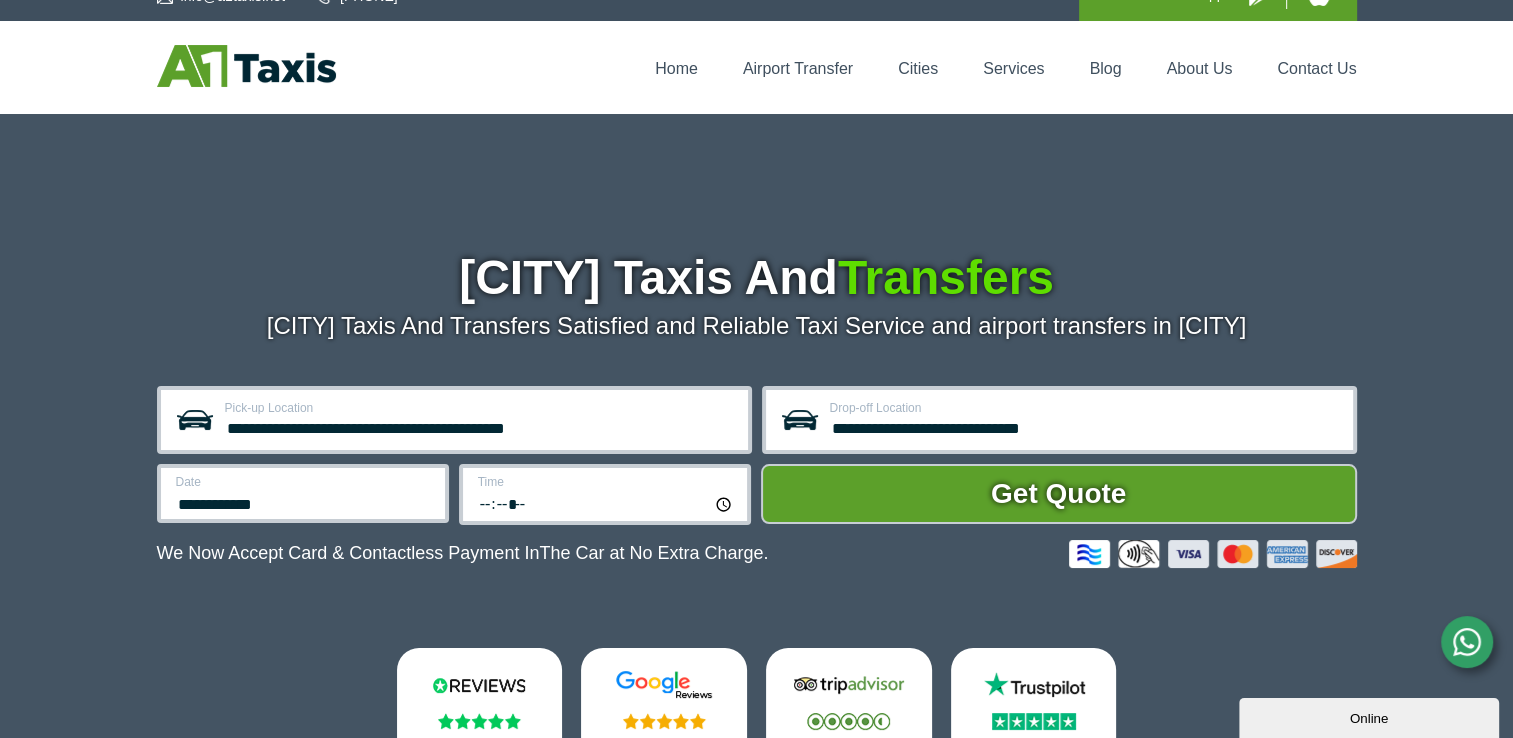 scroll, scrollTop: 5, scrollLeft: 0, axis: vertical 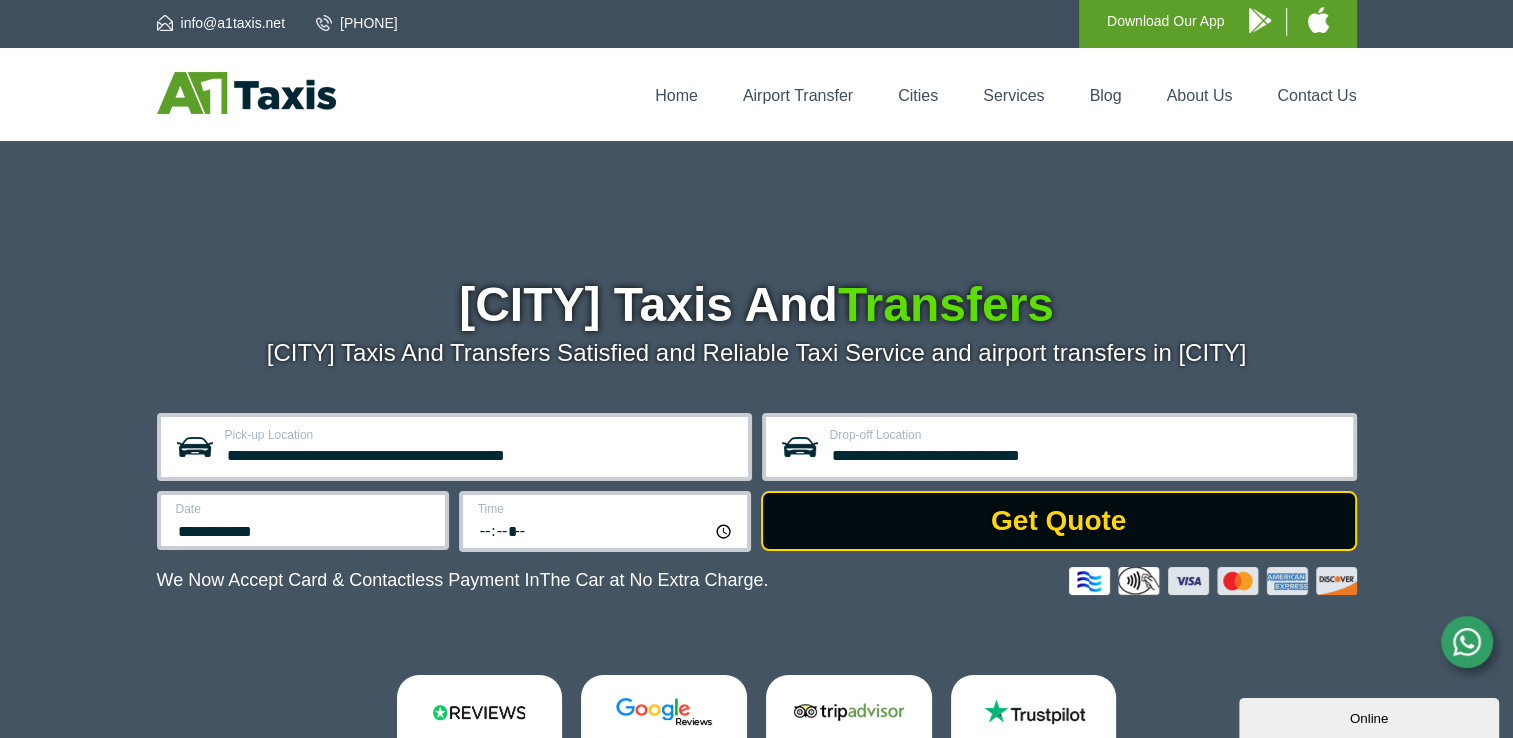 click on "Get Quote" at bounding box center (1059, 521) 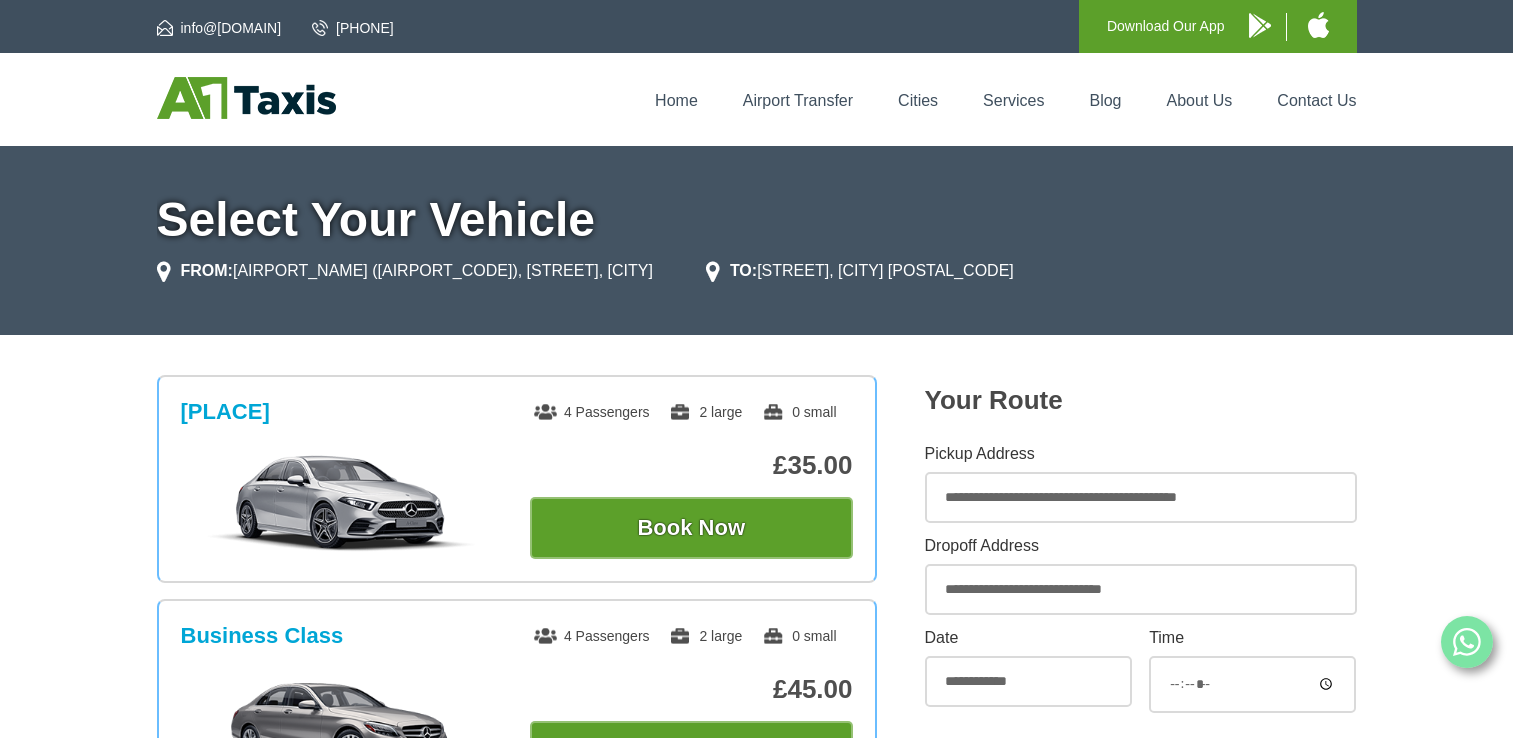 scroll, scrollTop: 0, scrollLeft: 0, axis: both 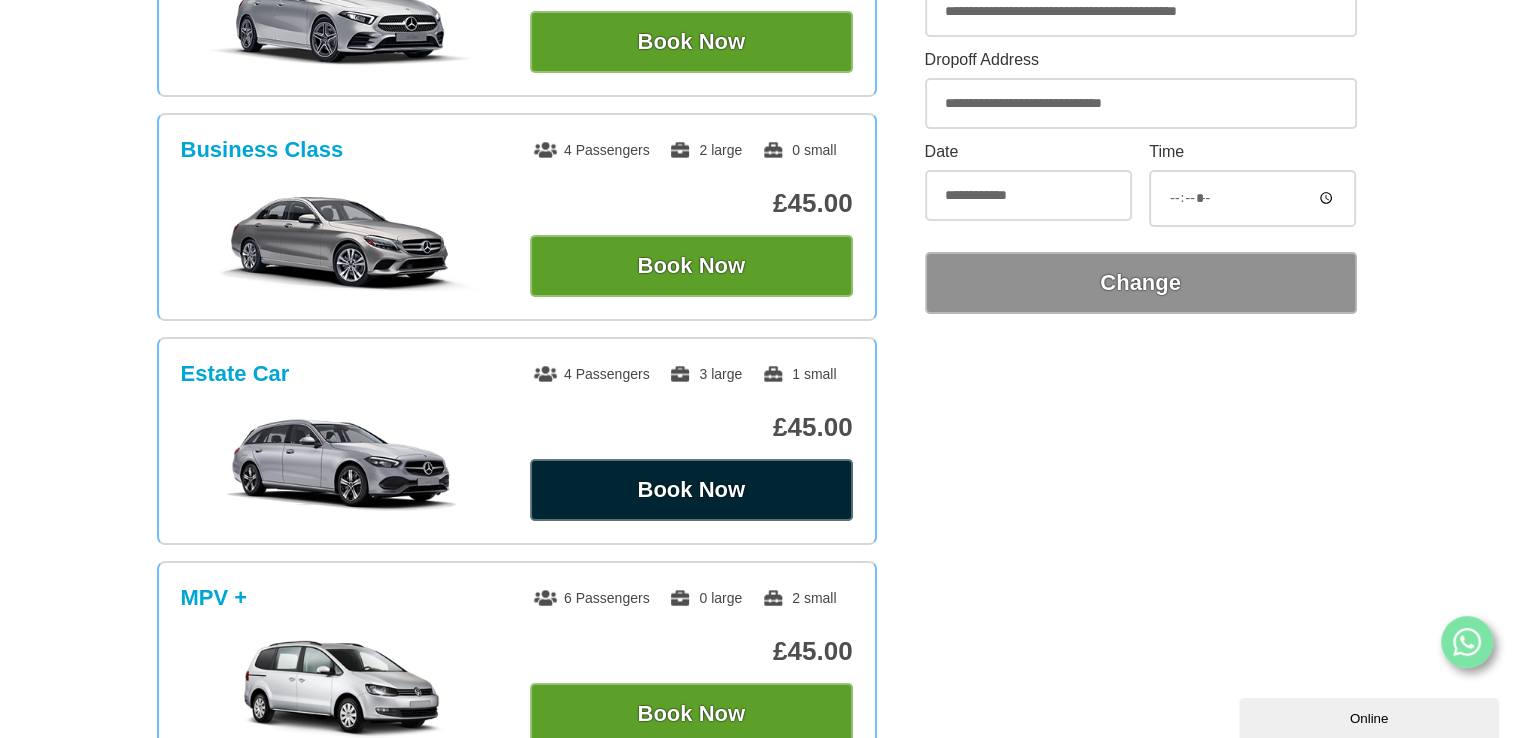 click on "Book Now" at bounding box center (691, 42) 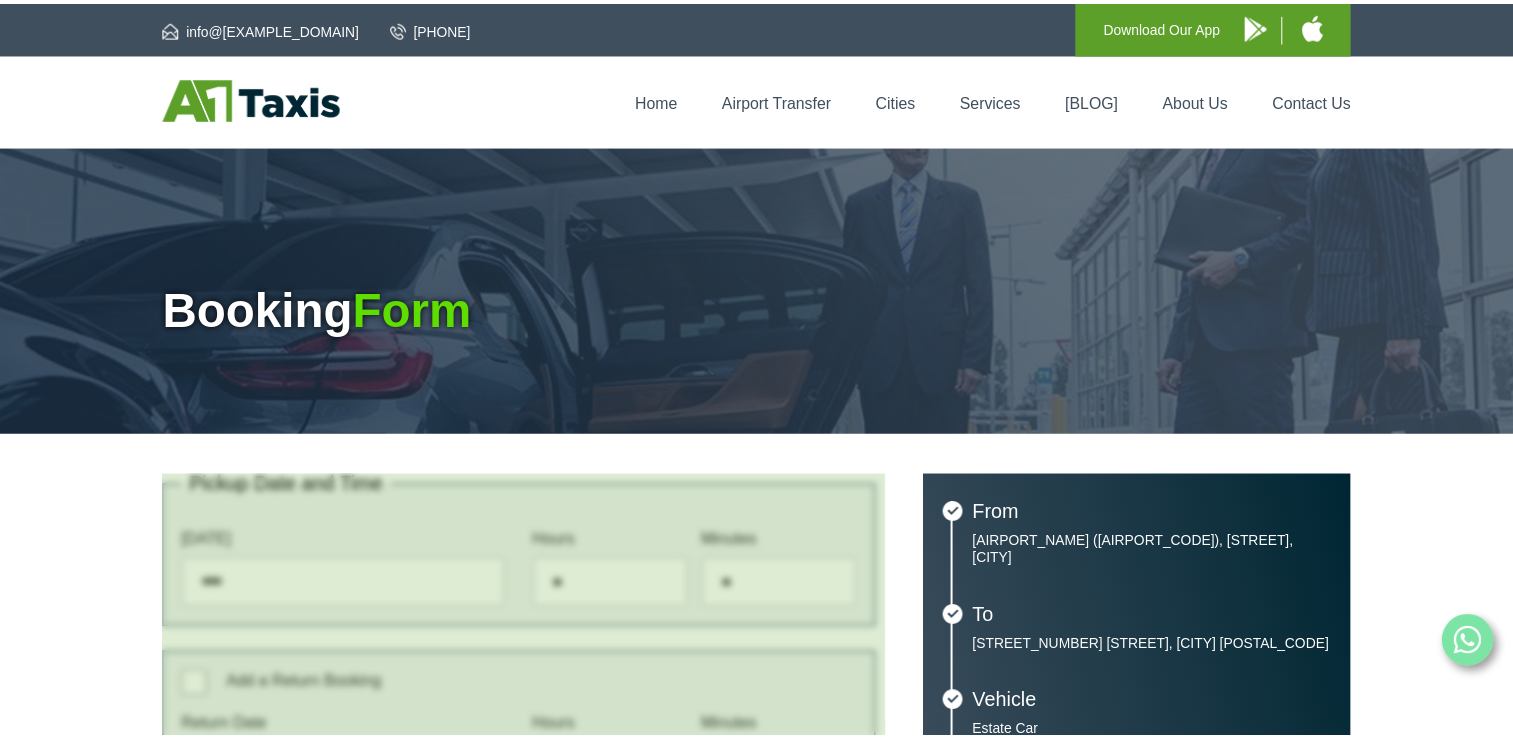 scroll, scrollTop: 0, scrollLeft: 0, axis: both 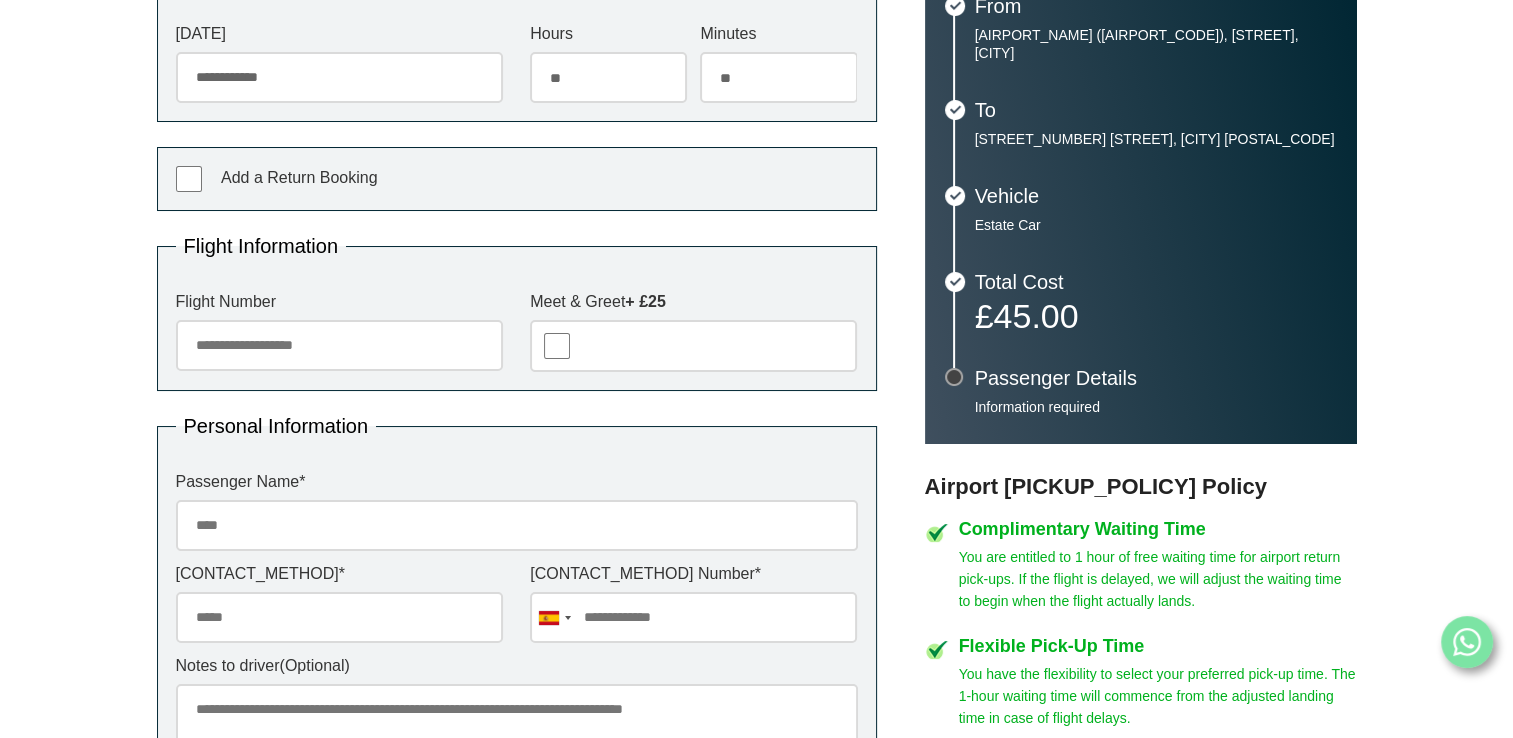 click on "Flight Number" at bounding box center (339, 345) 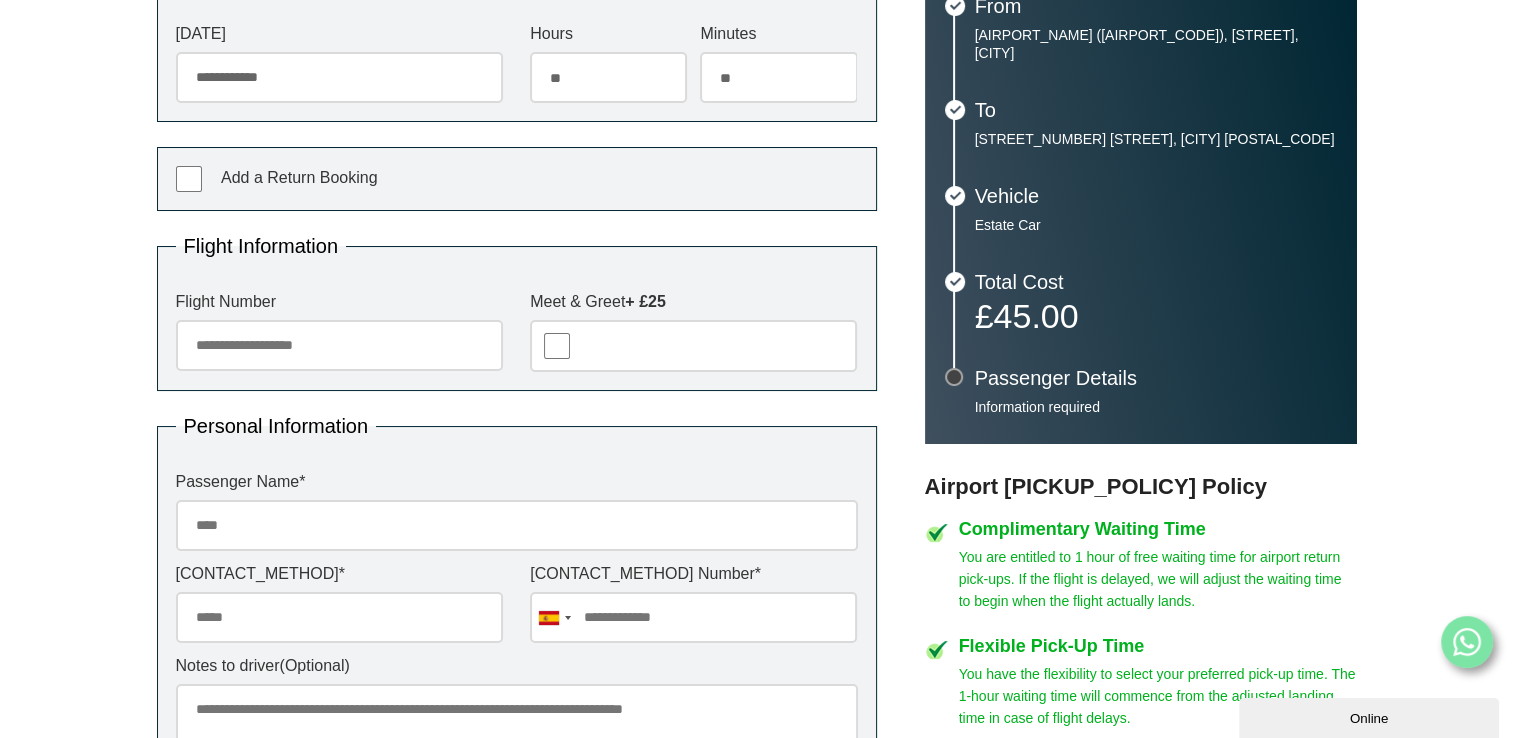 scroll, scrollTop: 0, scrollLeft: 0, axis: both 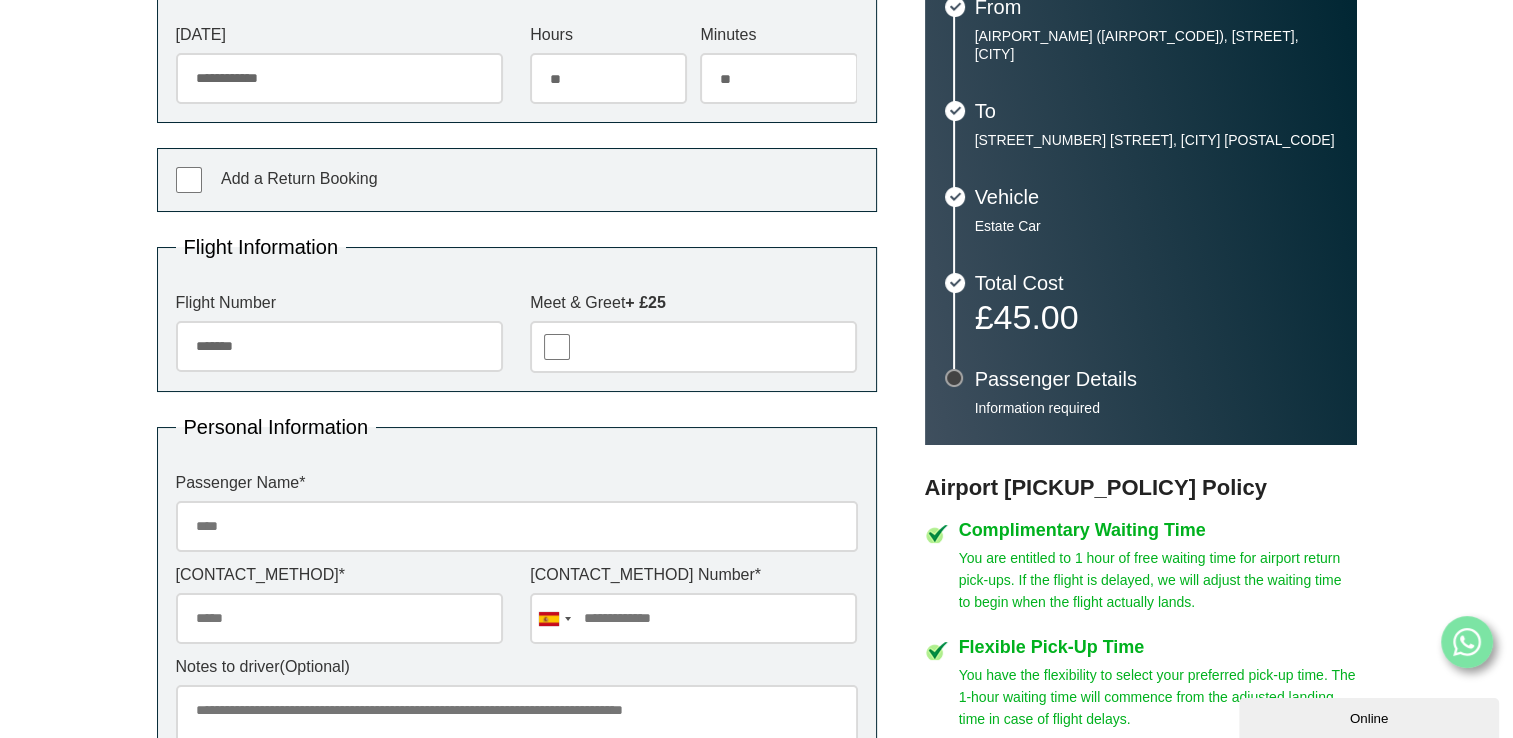 type on "*******" 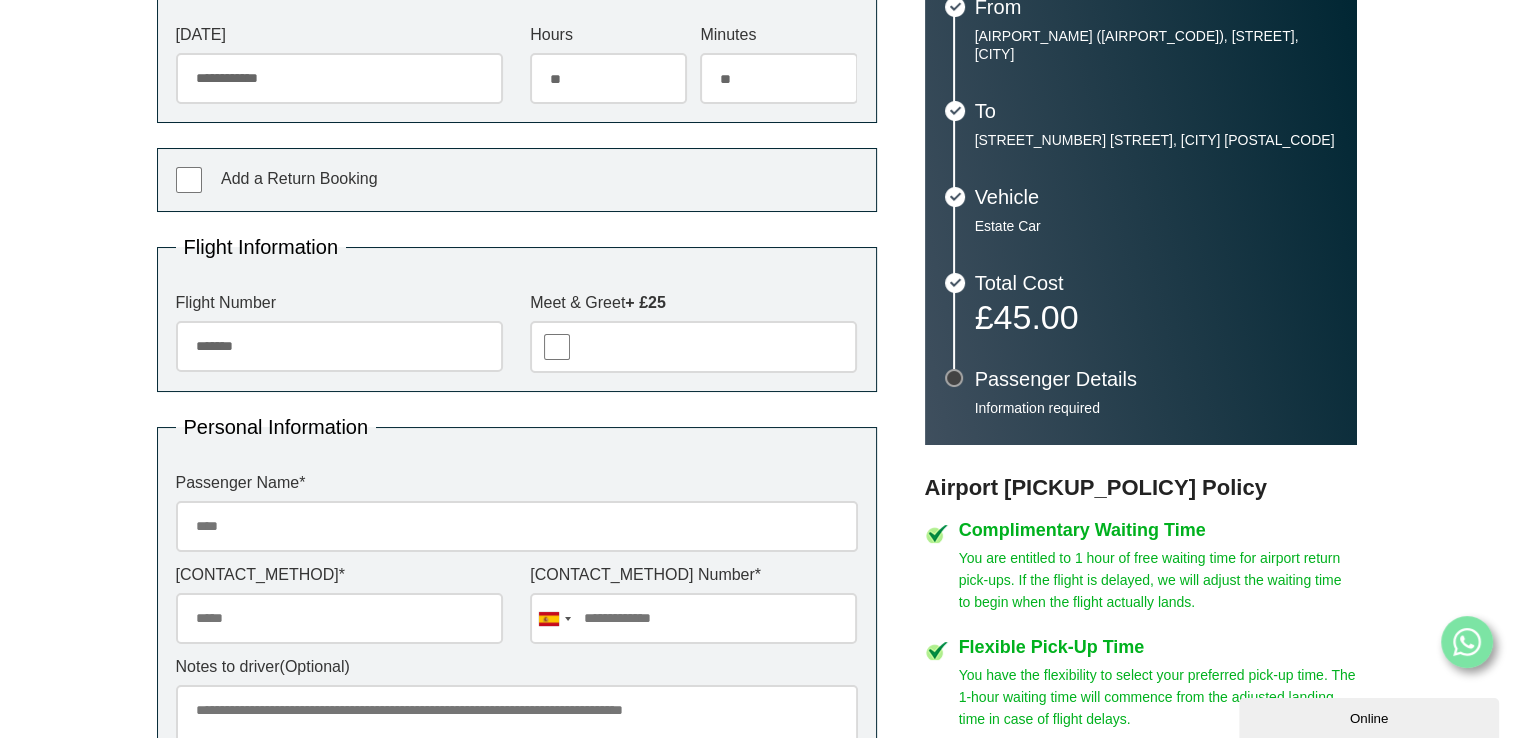 type on "**********" 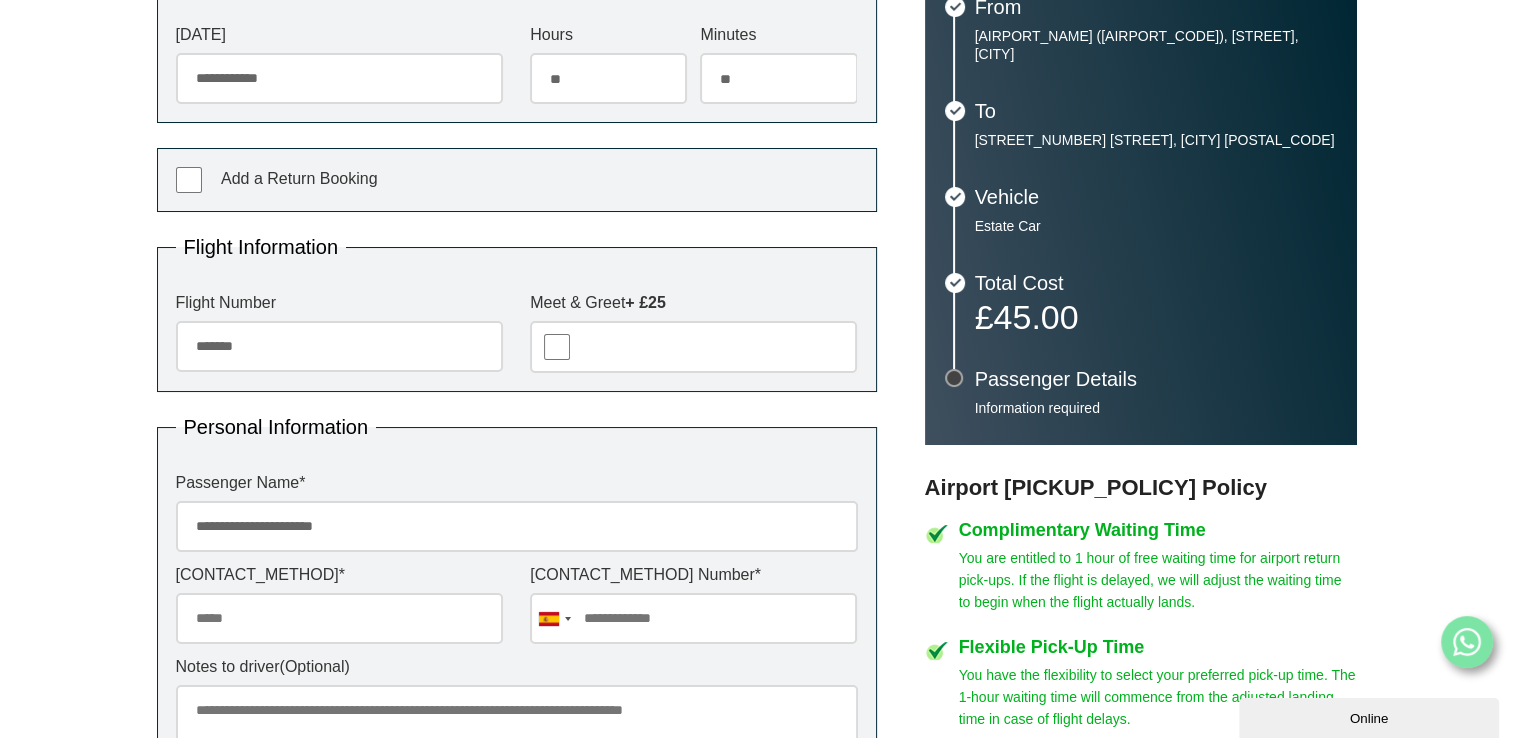 type on "**********" 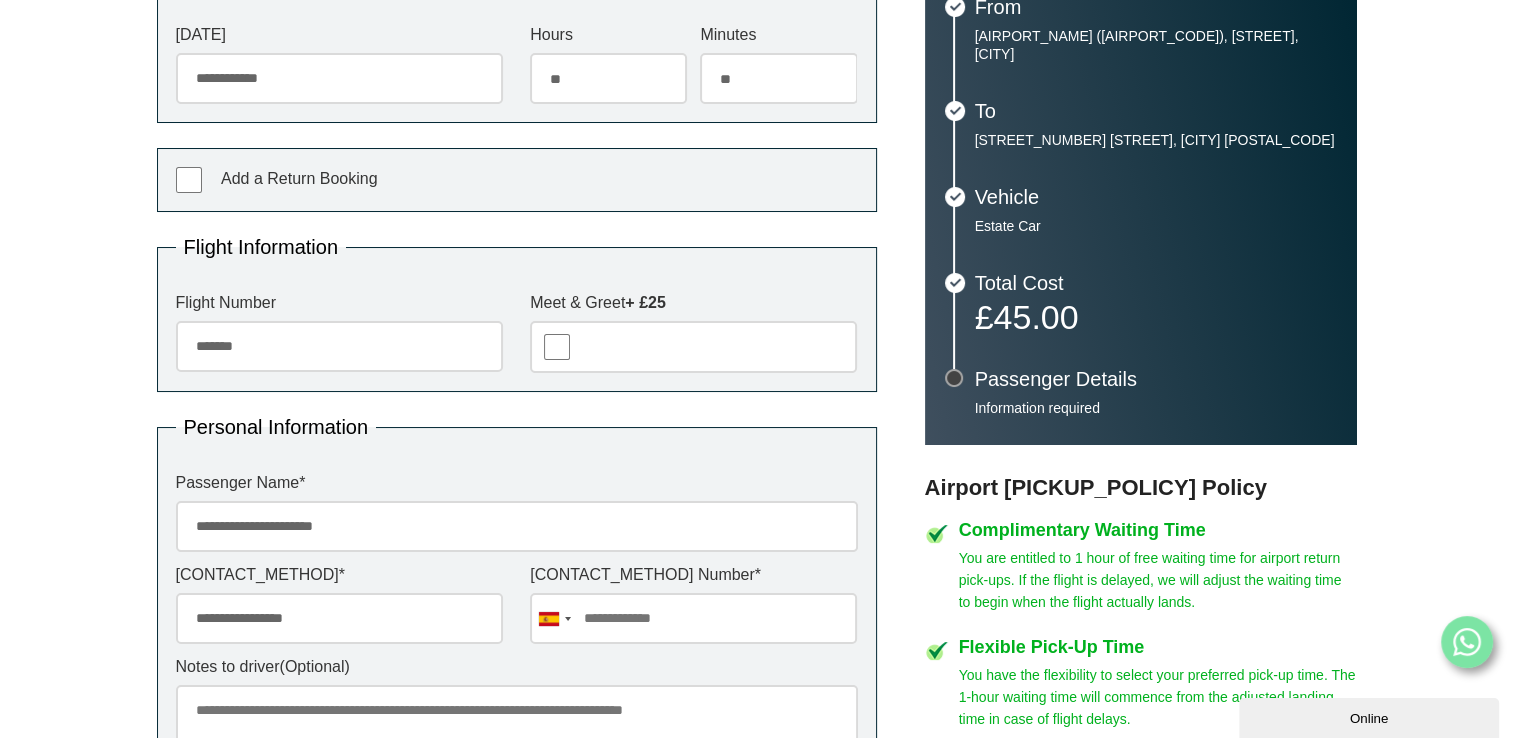 type on "**********" 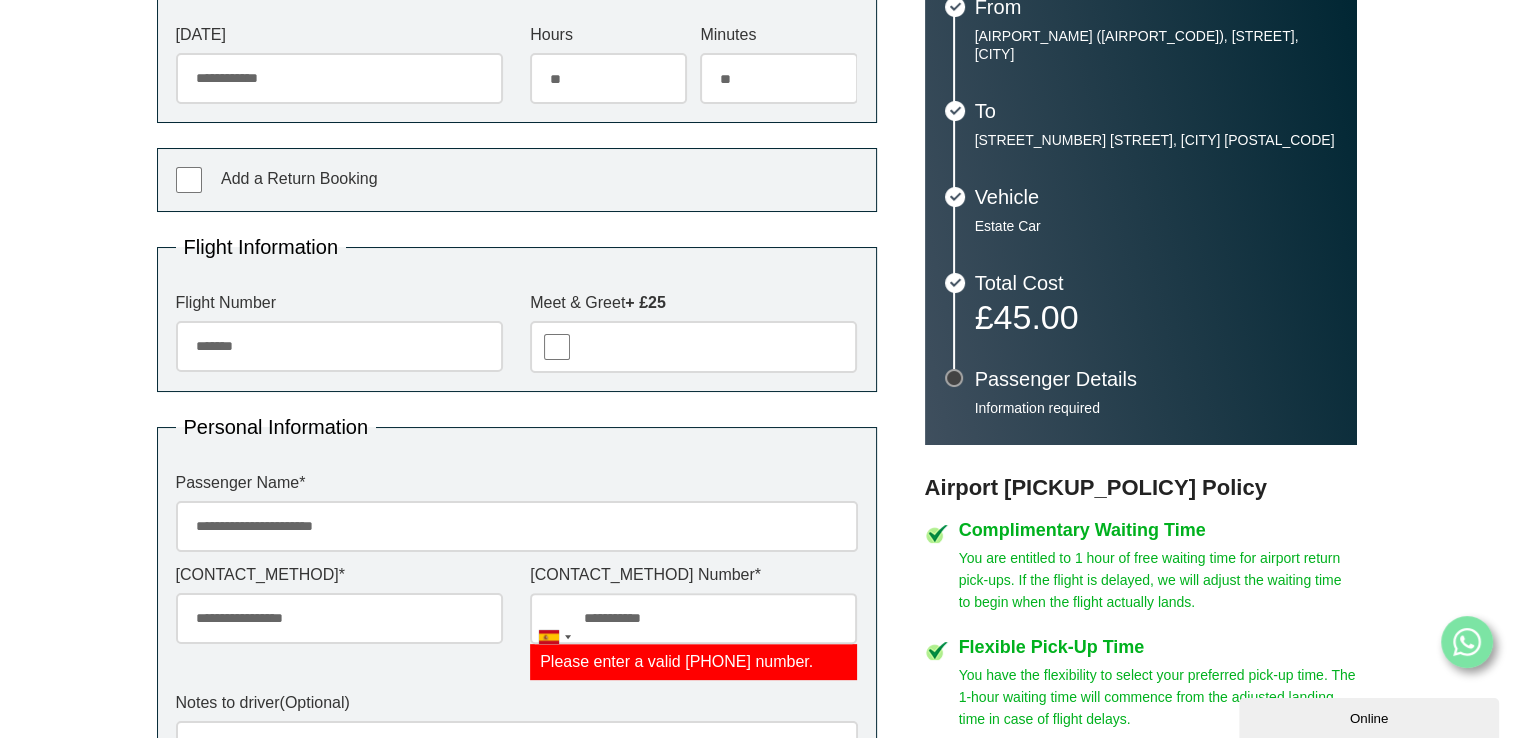 click on "**********" at bounding box center (517, 526) 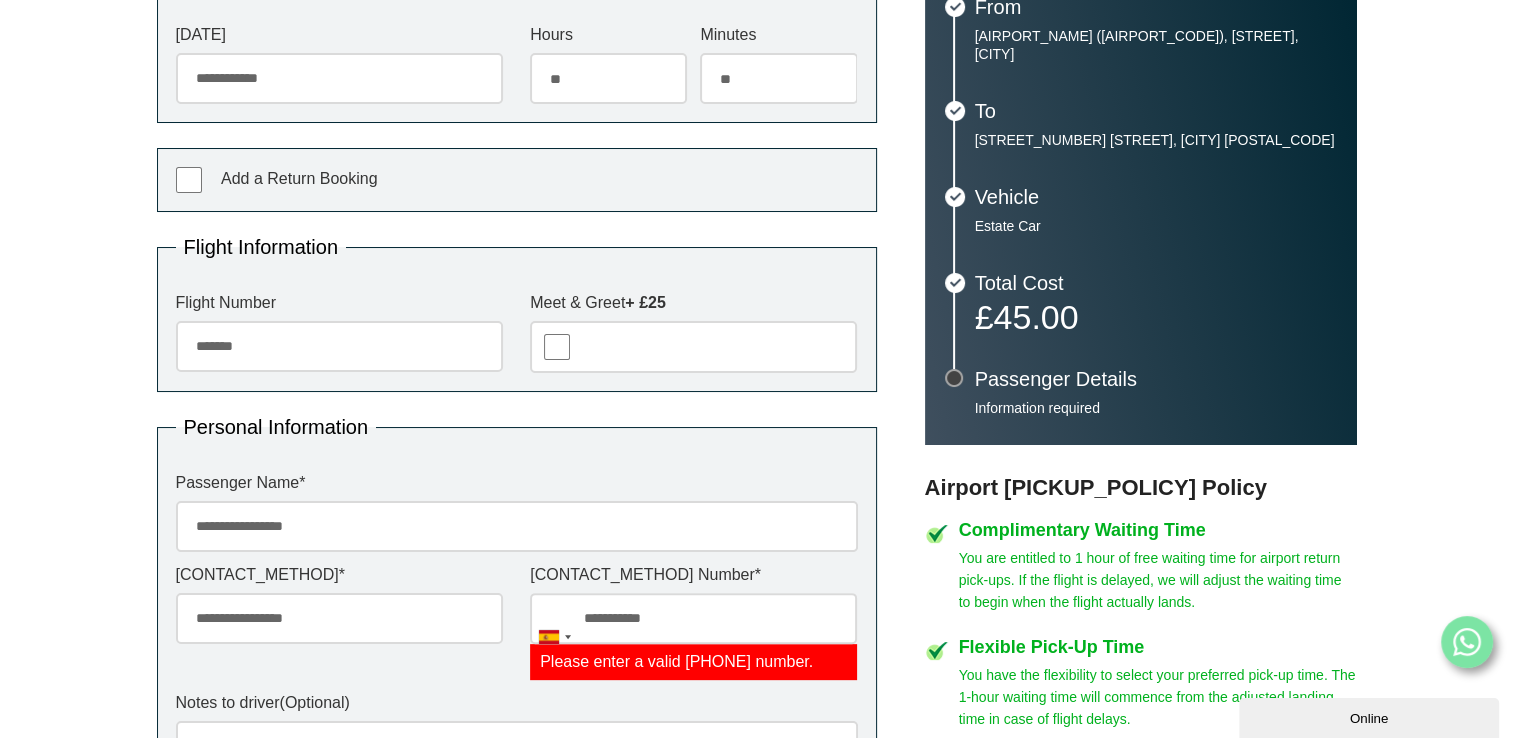 type on "**********" 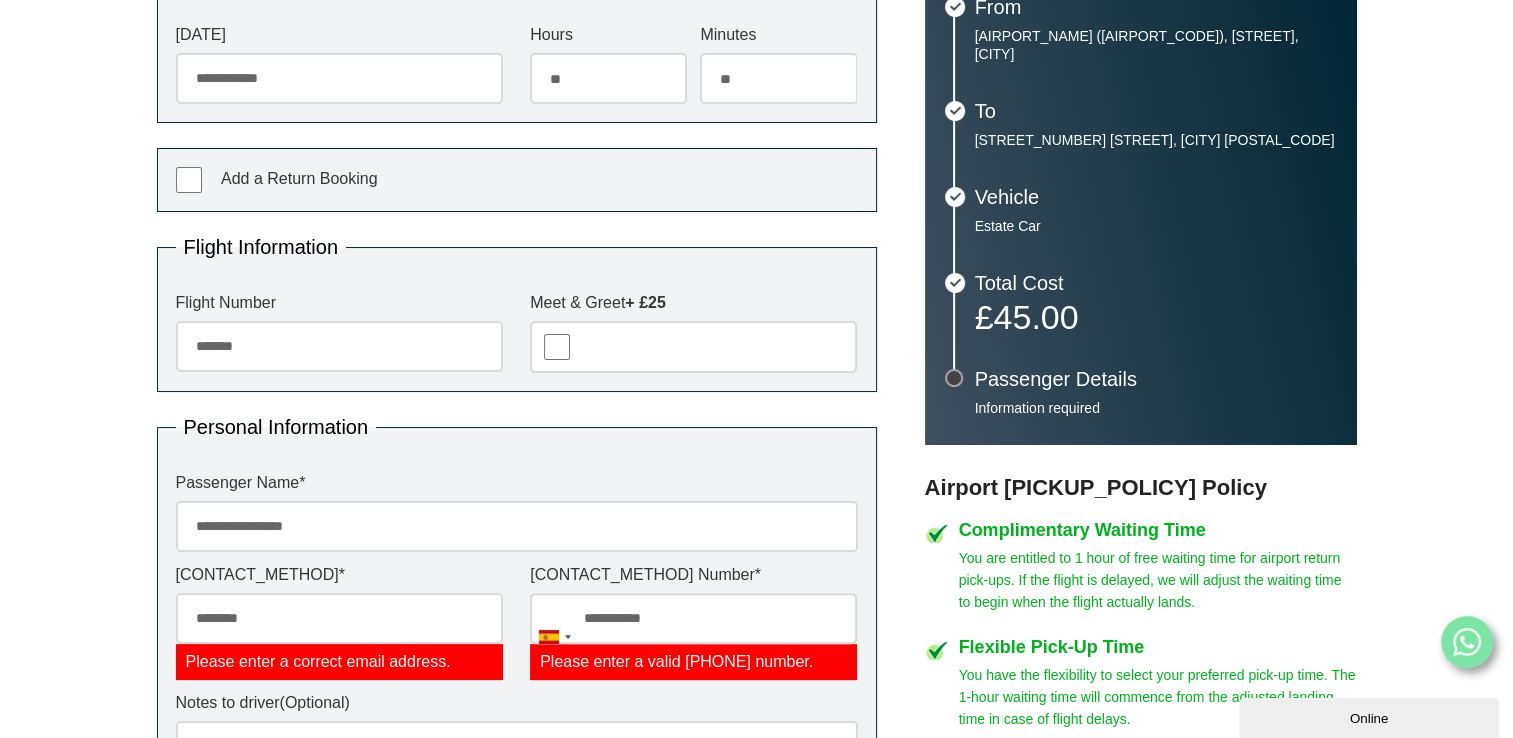 click on "Complete Booking" at bounding box center (517, 1084) 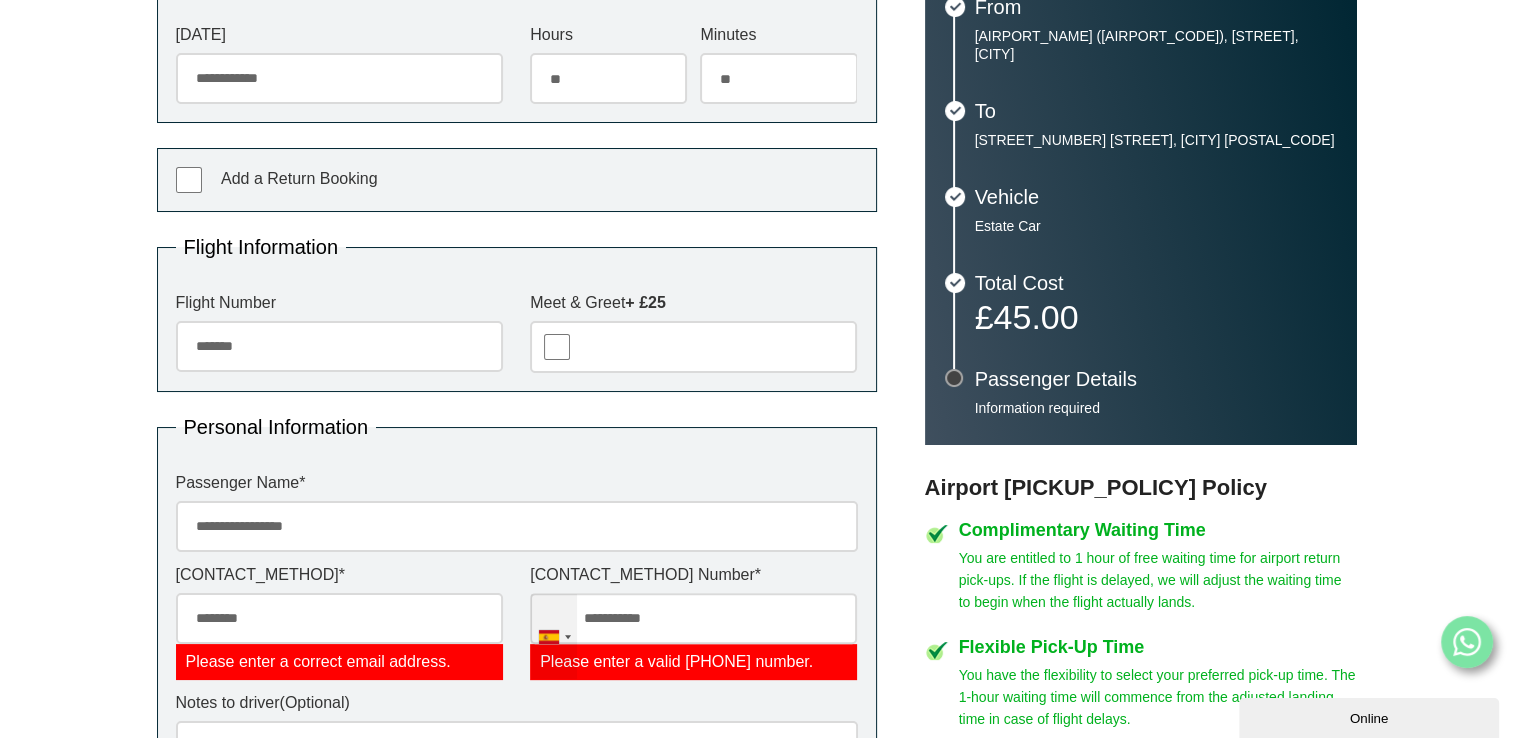 click at bounding box center [554, 636] 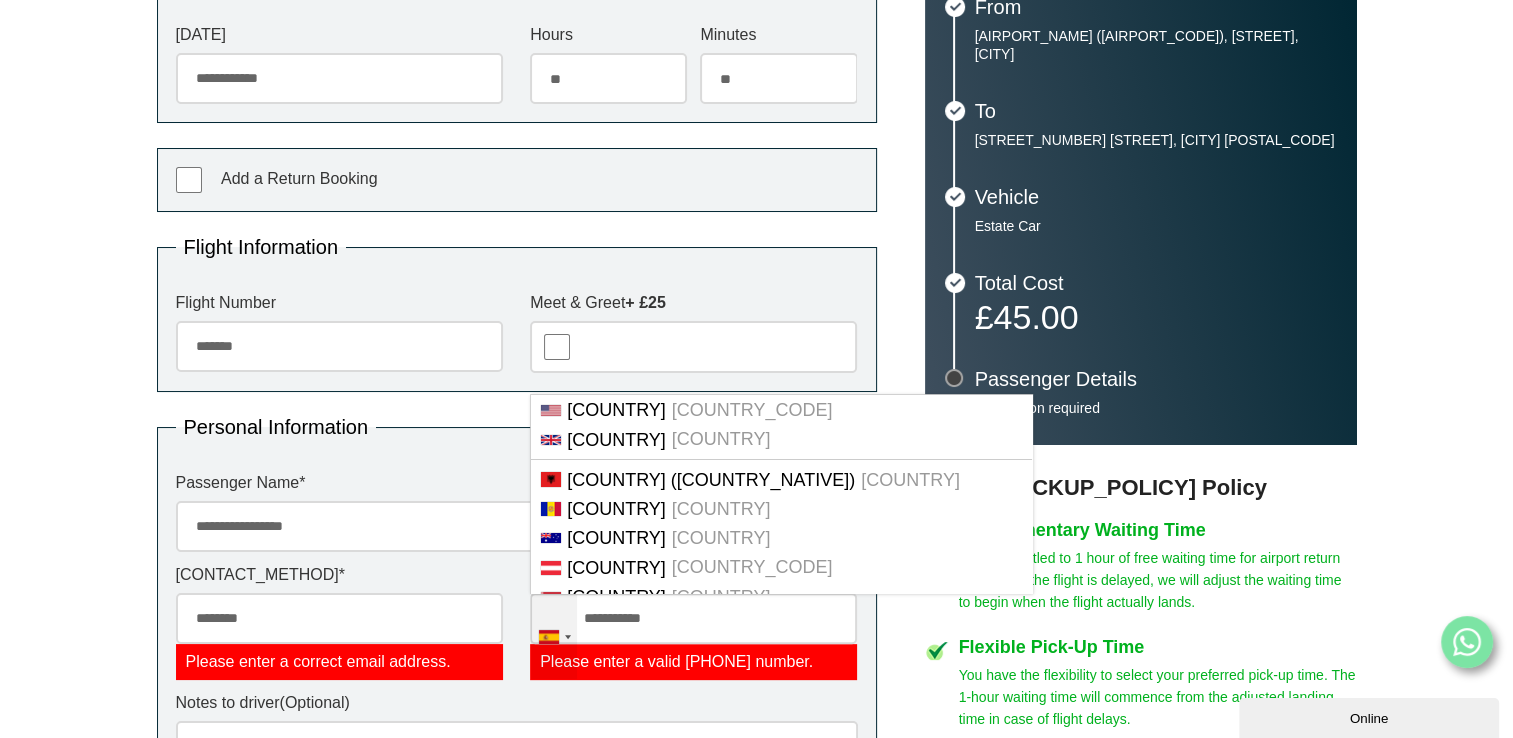 scroll, scrollTop: 1250, scrollLeft: 0, axis: vertical 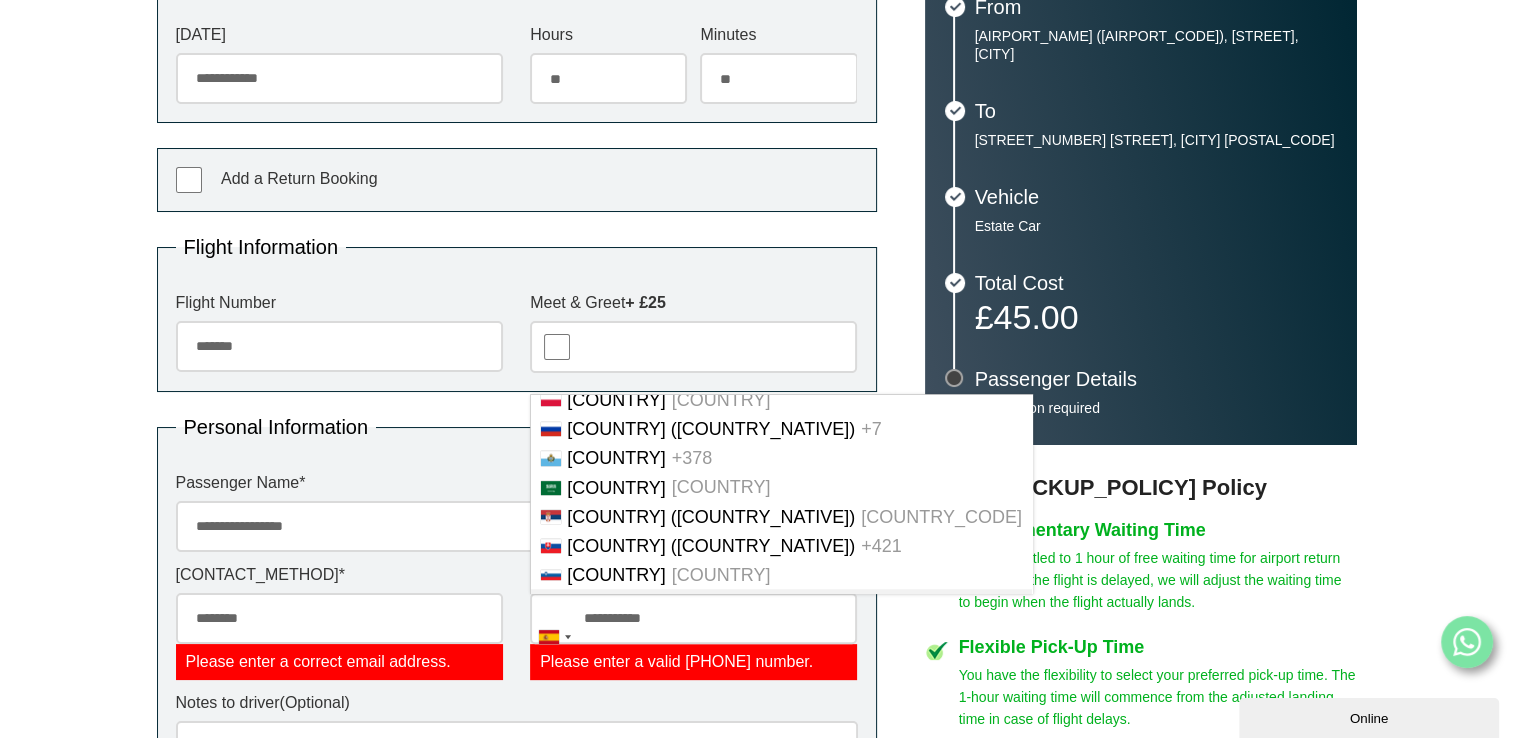 click on "********" at bounding box center [339, 618] 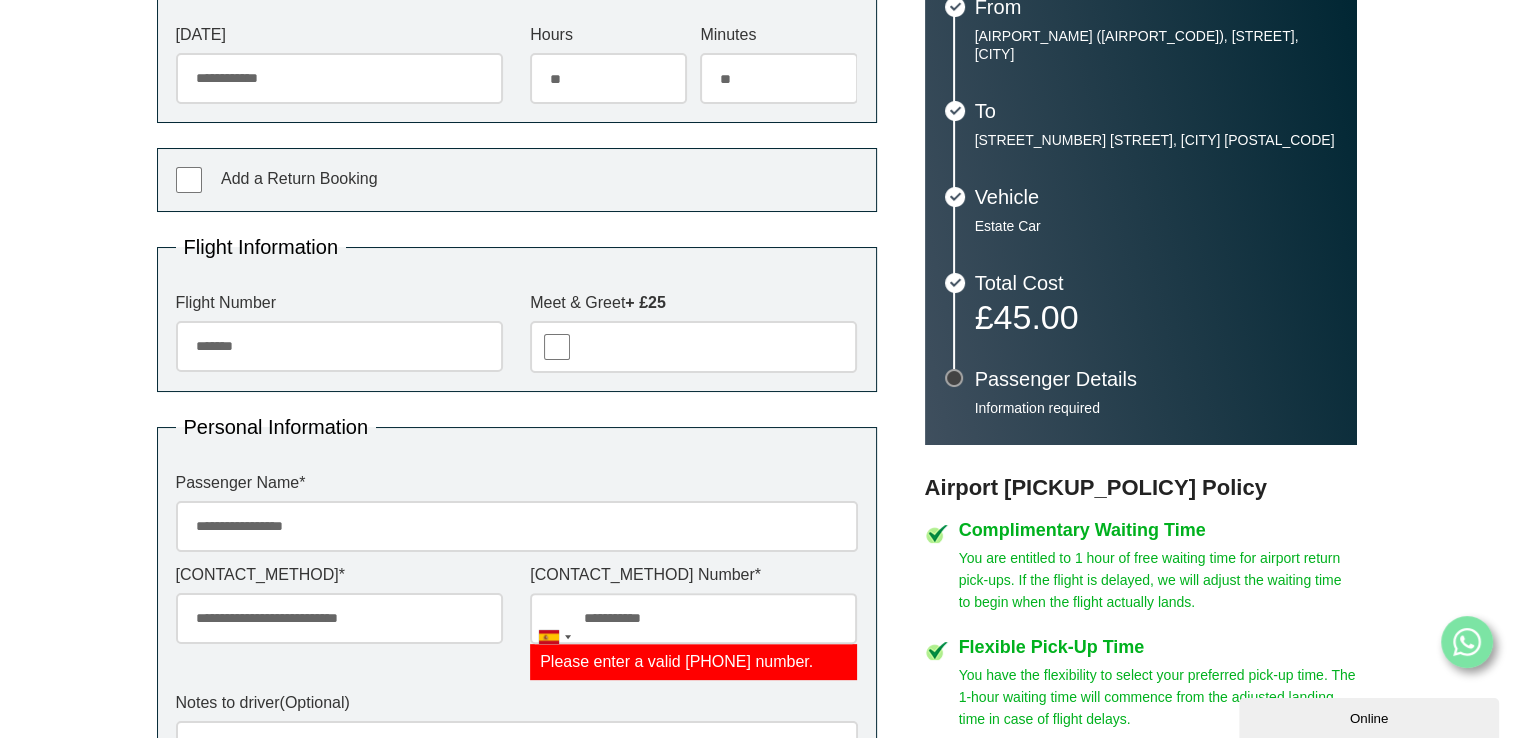 type on "**********" 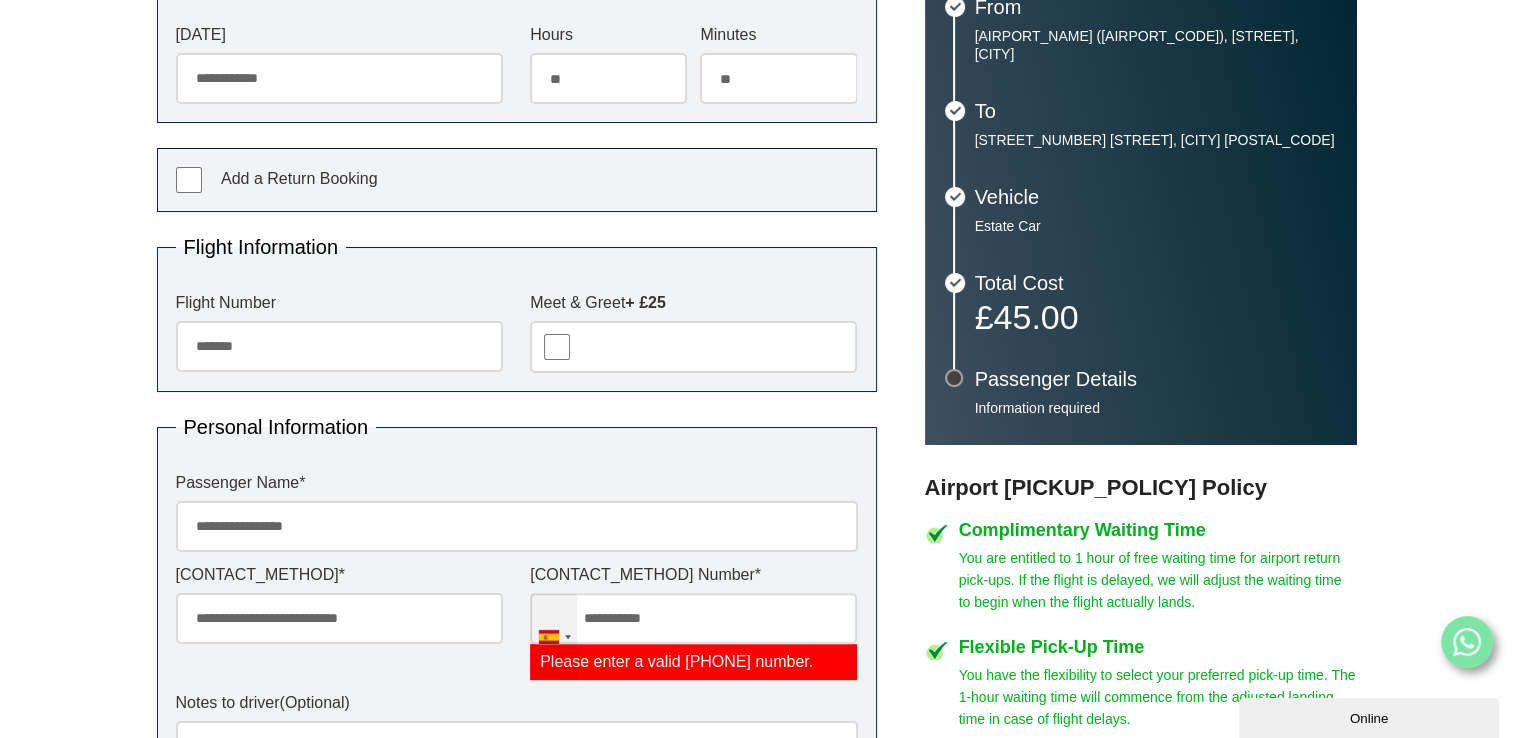 click at bounding box center (554, 636) 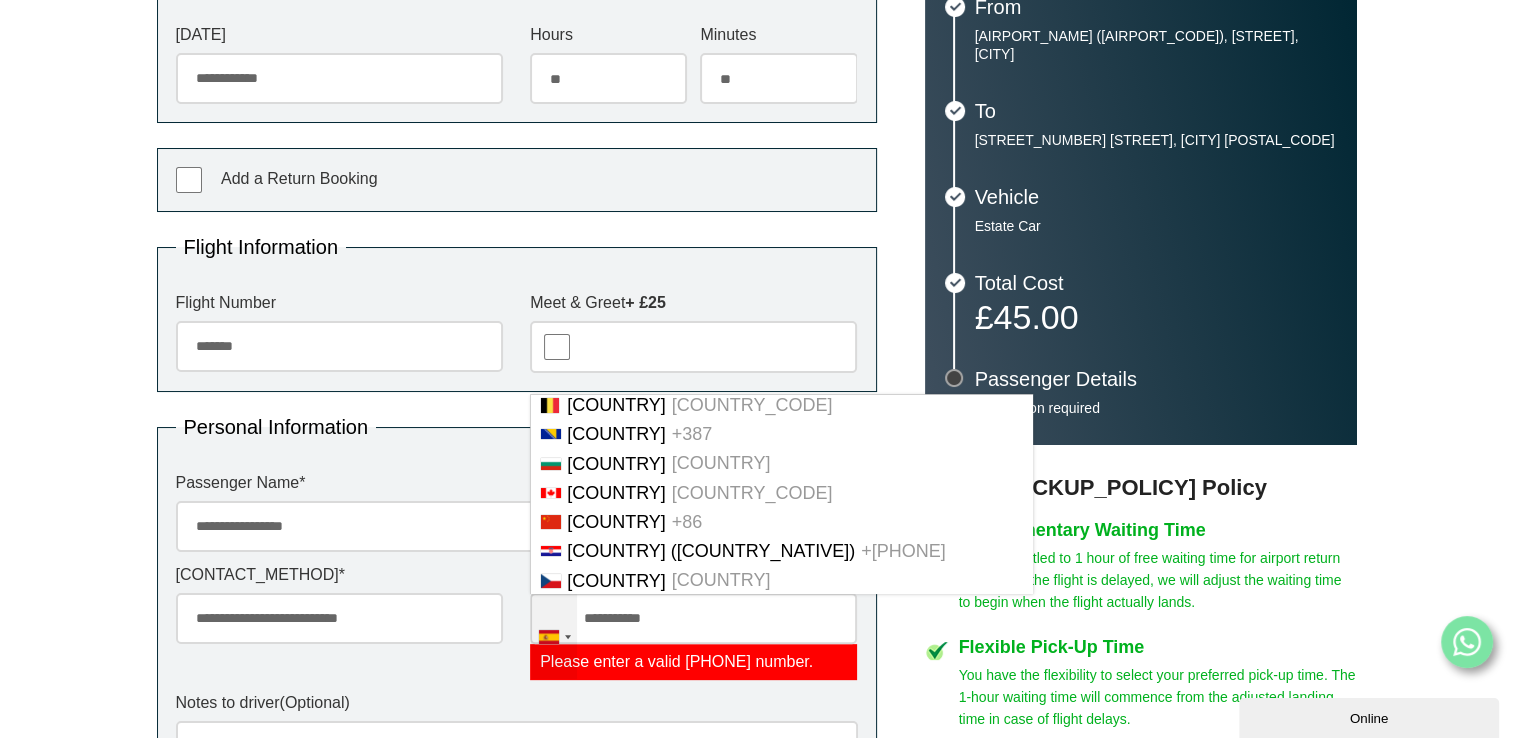 scroll, scrollTop: 0, scrollLeft: 0, axis: both 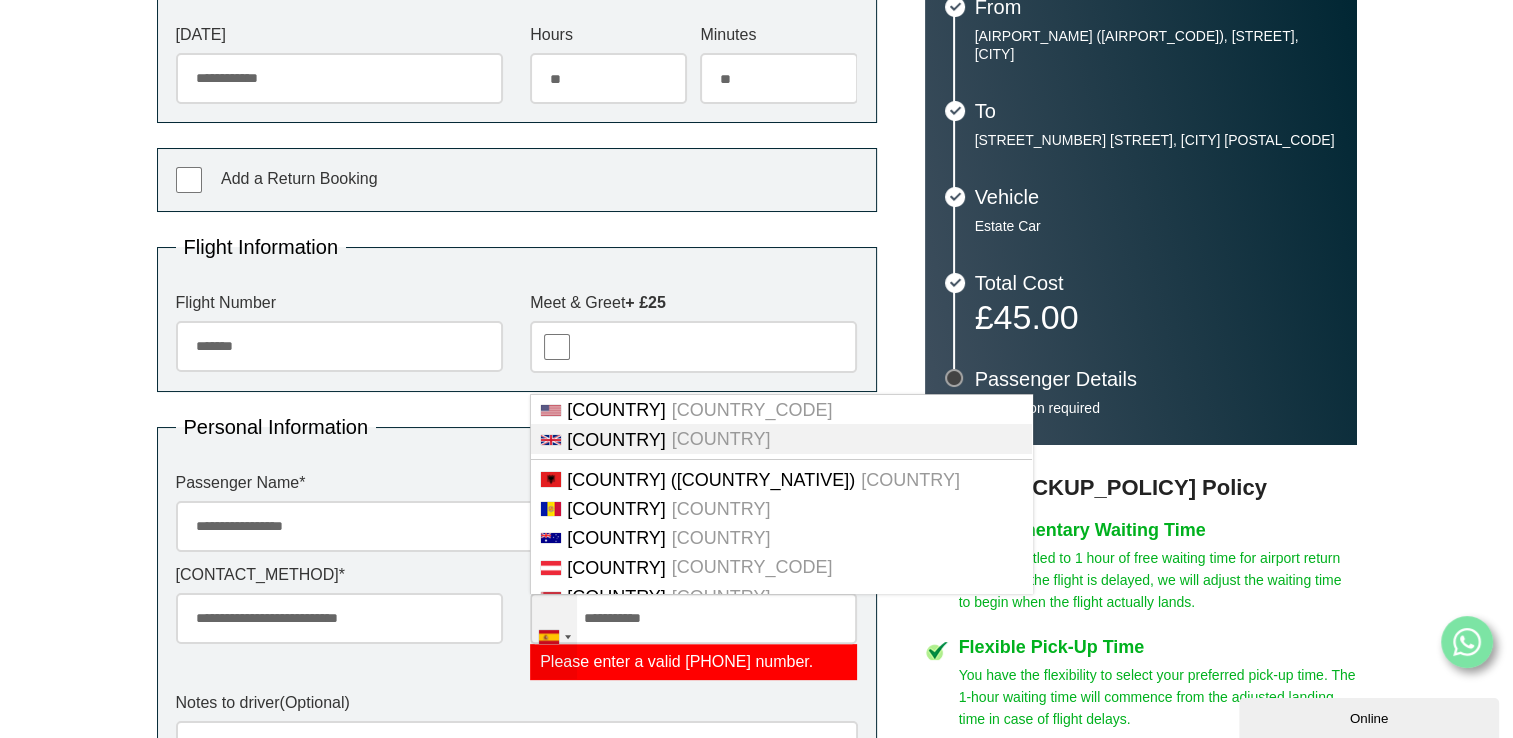 click on "[COUNTRY]" at bounding box center [781, 438] 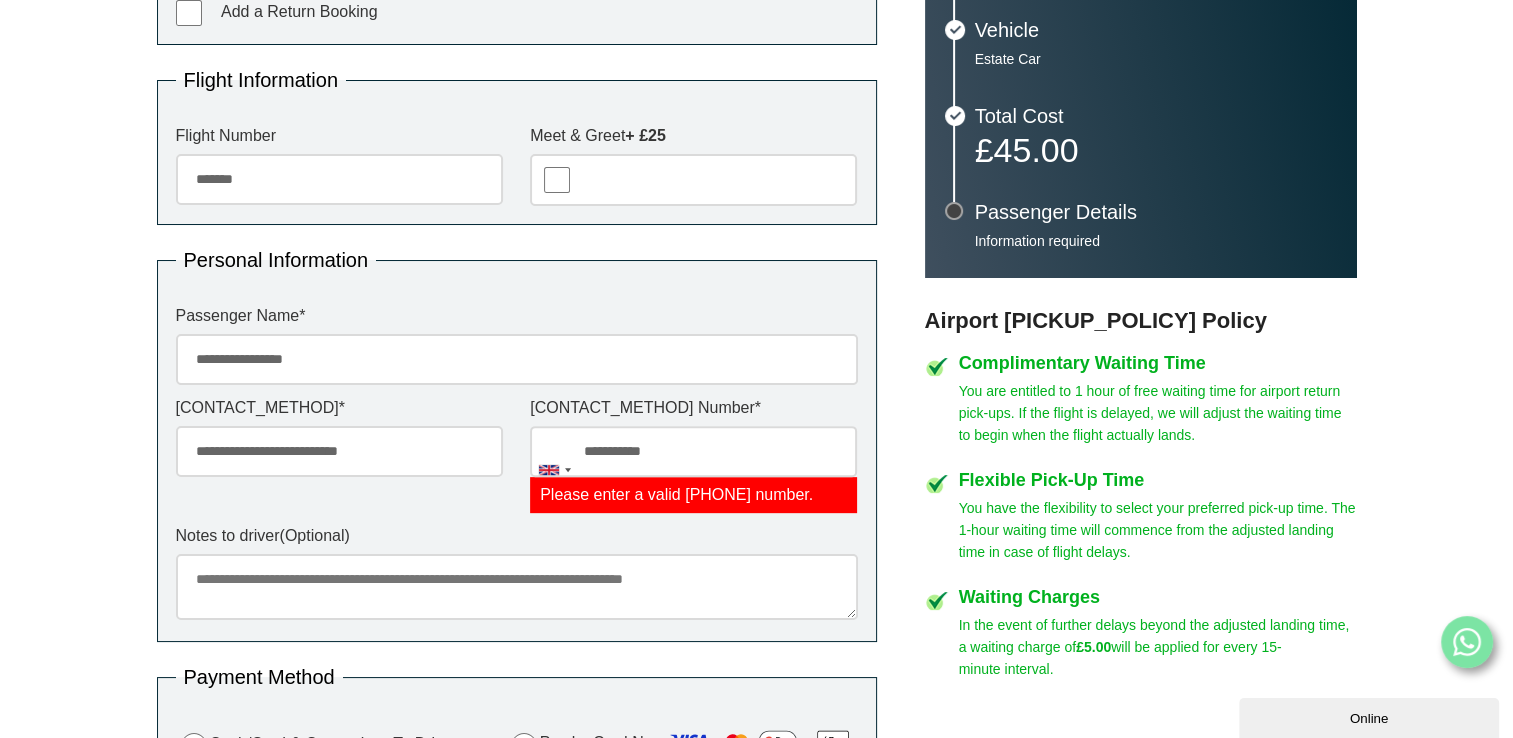 scroll, scrollTop: 679, scrollLeft: 0, axis: vertical 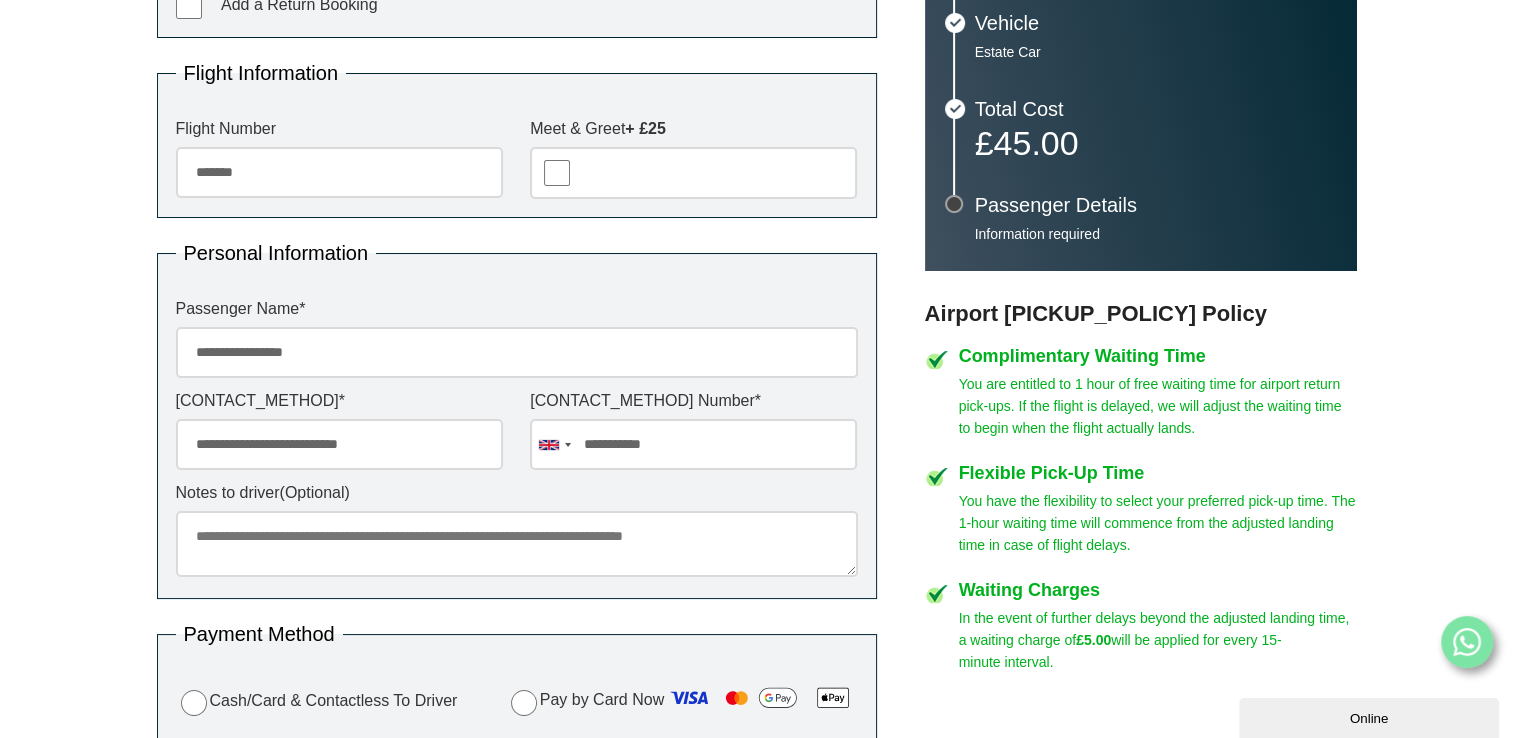 click on "**********" at bounding box center (517, 421) 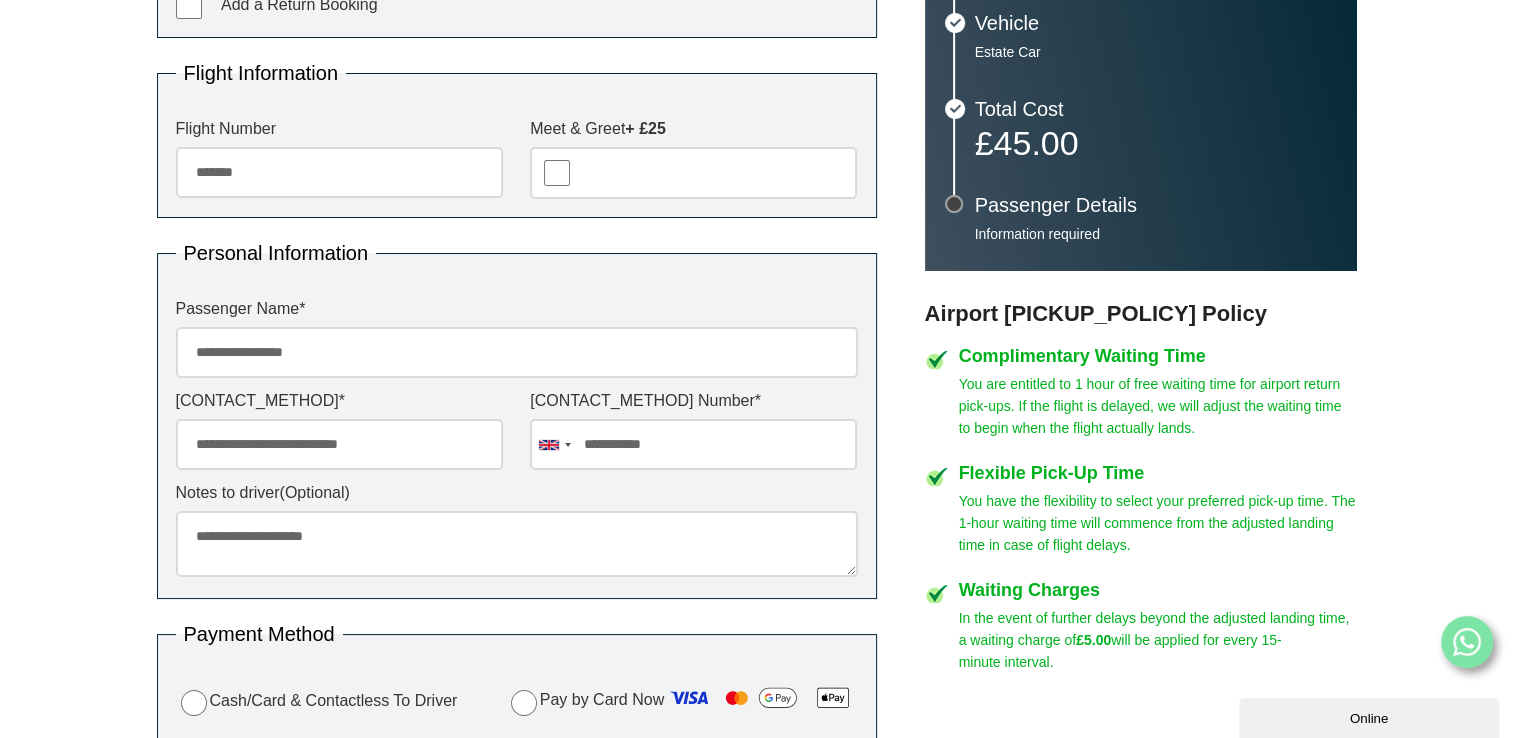 click on "**********" at bounding box center (517, 544) 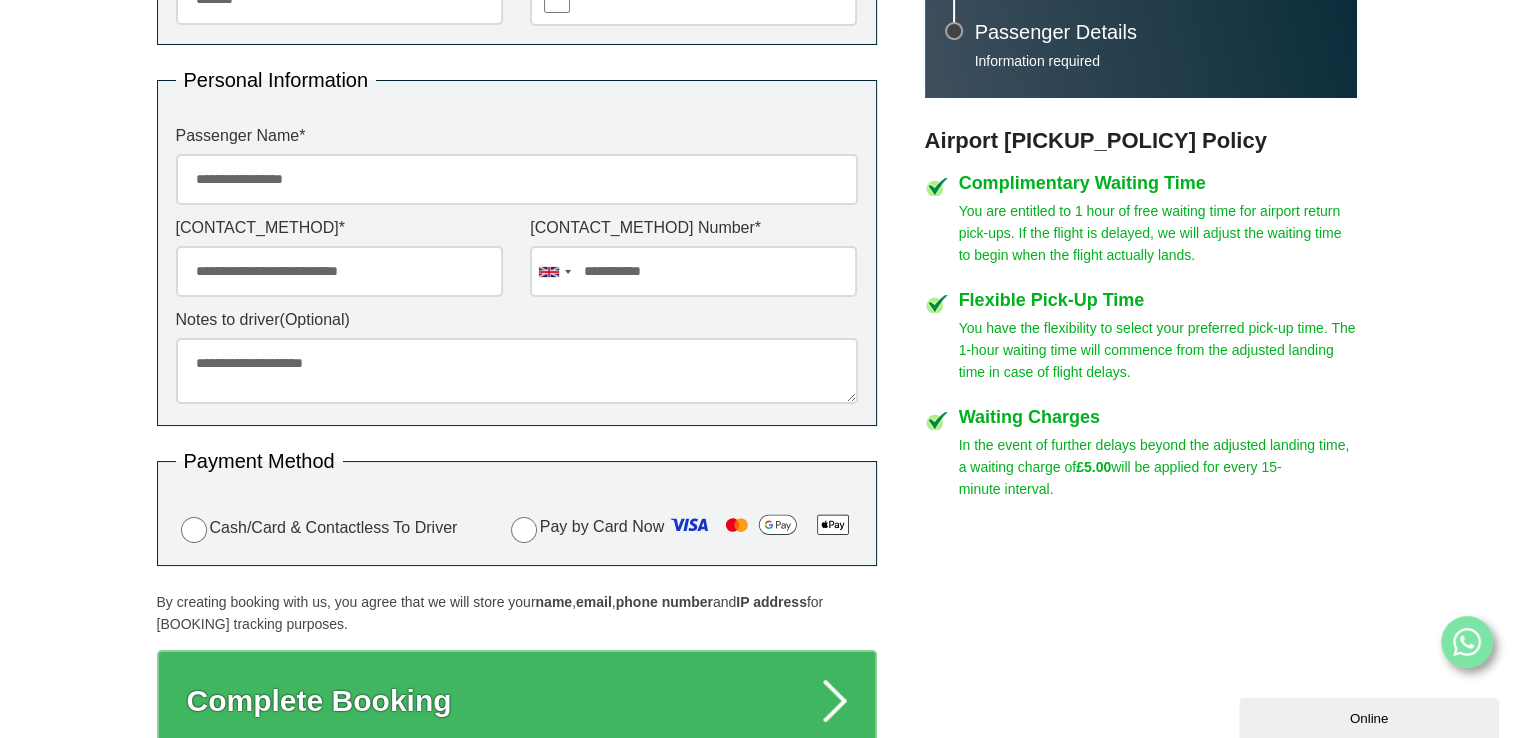 scroll, scrollTop: 856, scrollLeft: 0, axis: vertical 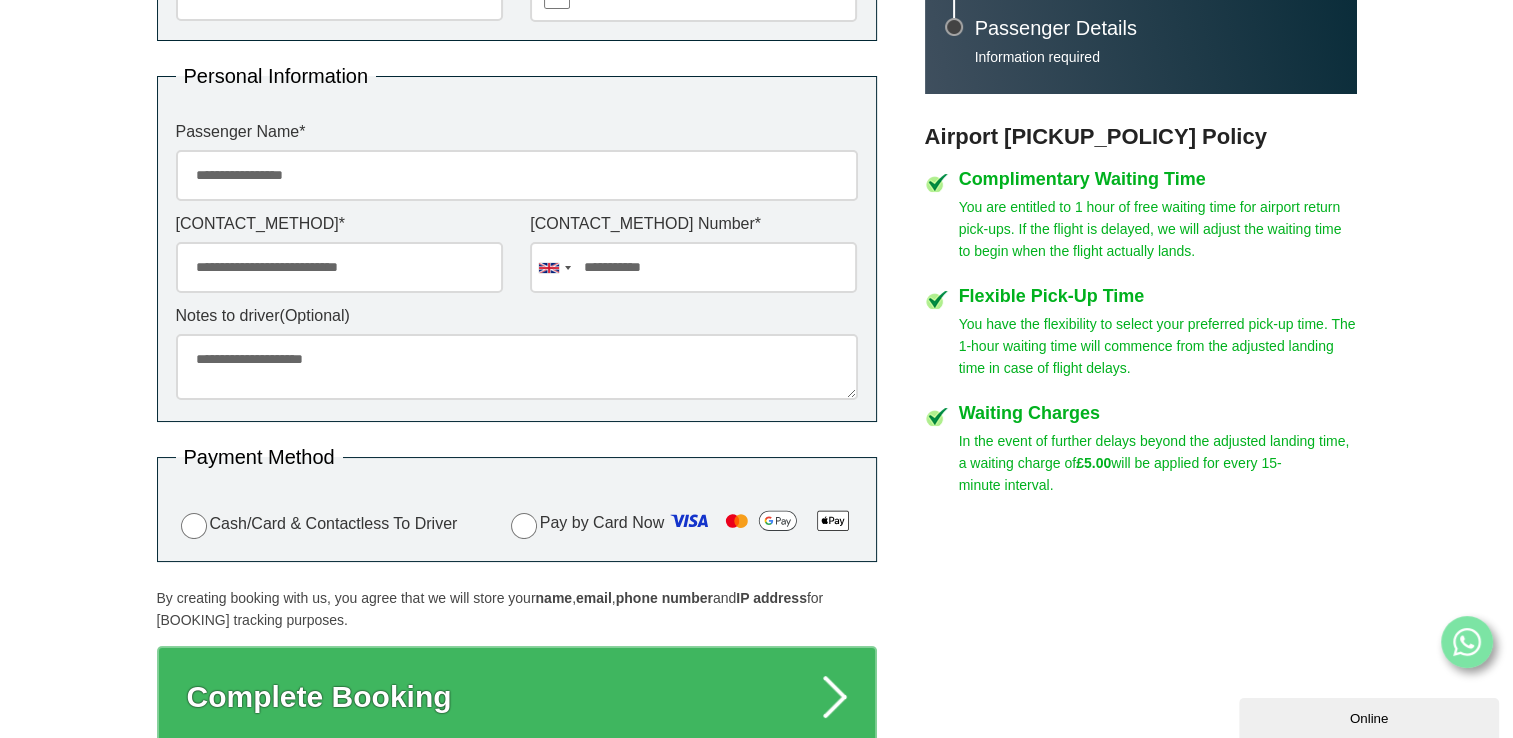 type on "**********" 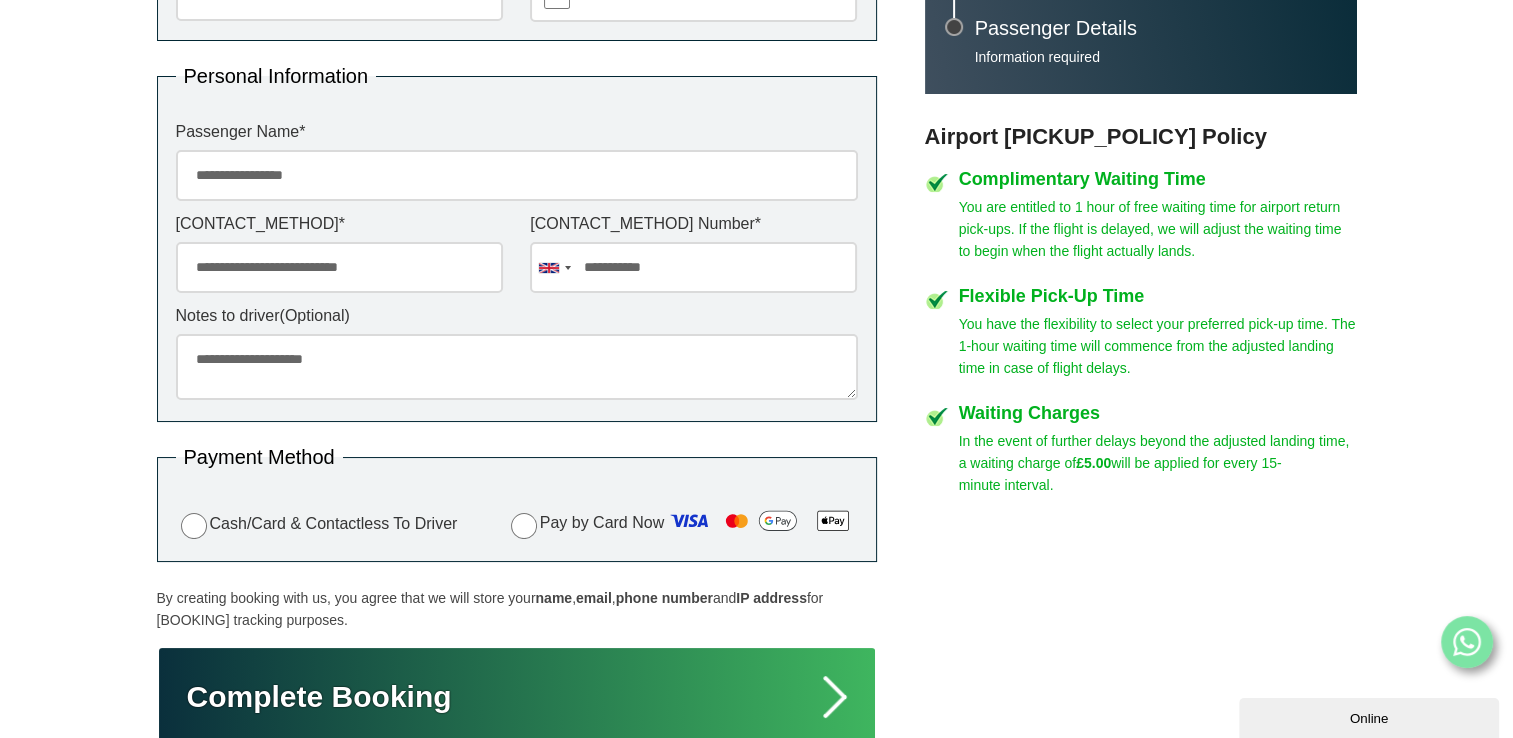 click on "Complete Booking" at bounding box center [517, 697] 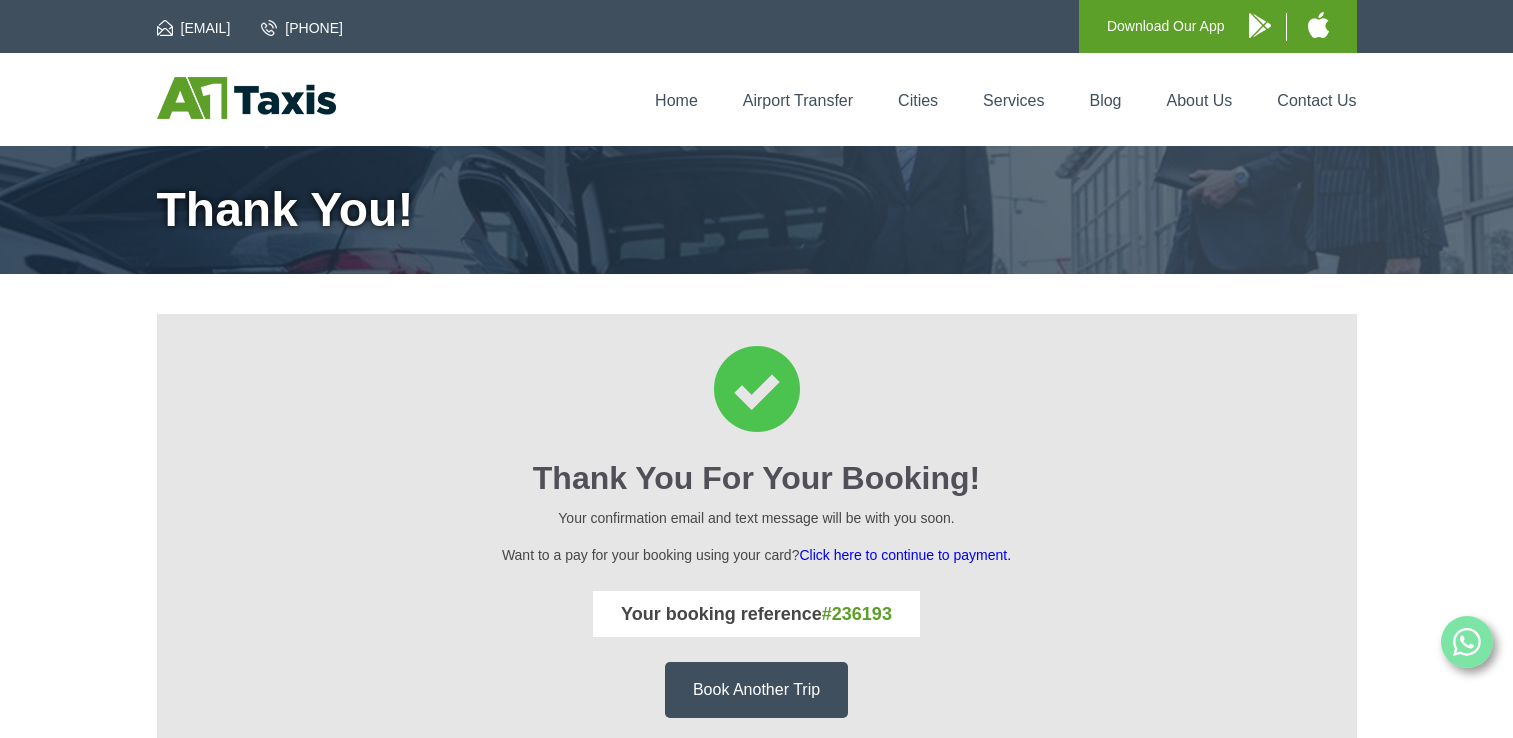 scroll, scrollTop: 0, scrollLeft: 0, axis: both 